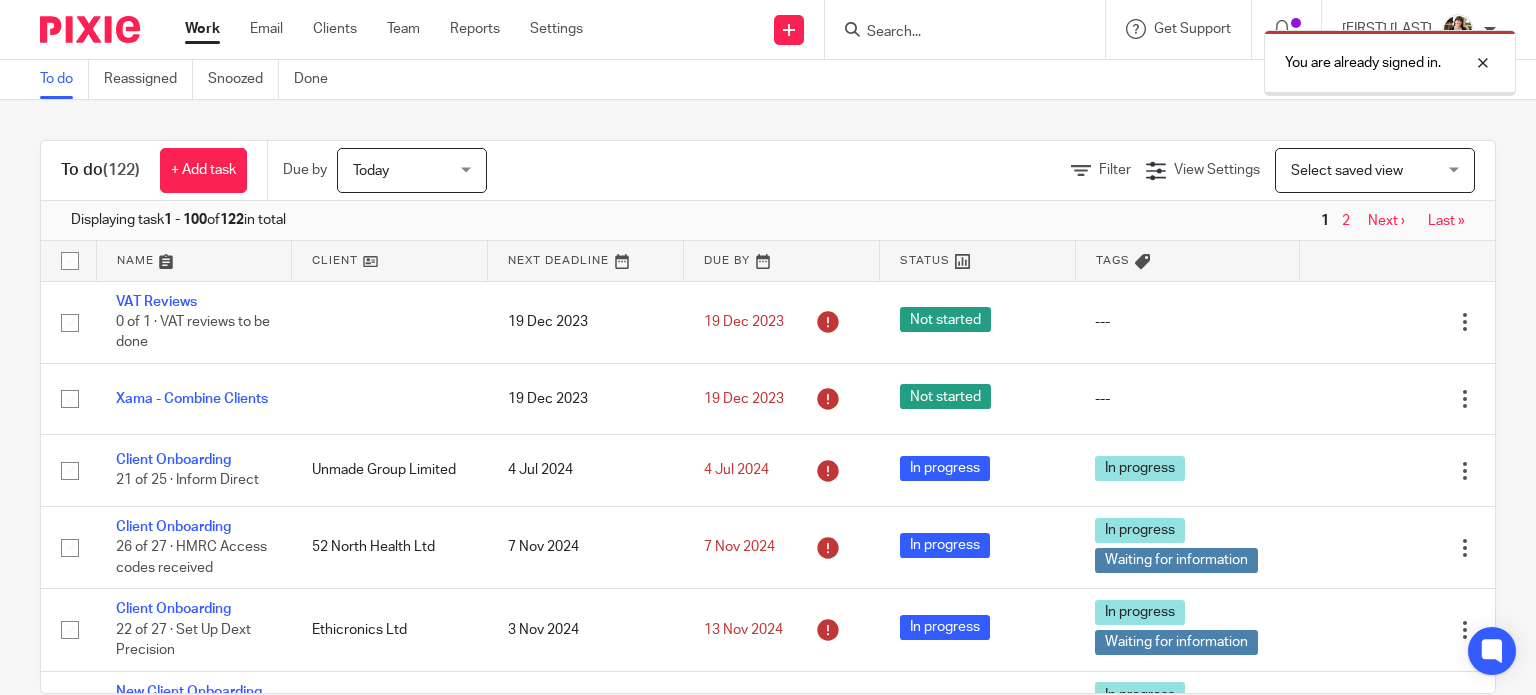 scroll, scrollTop: 0, scrollLeft: 0, axis: both 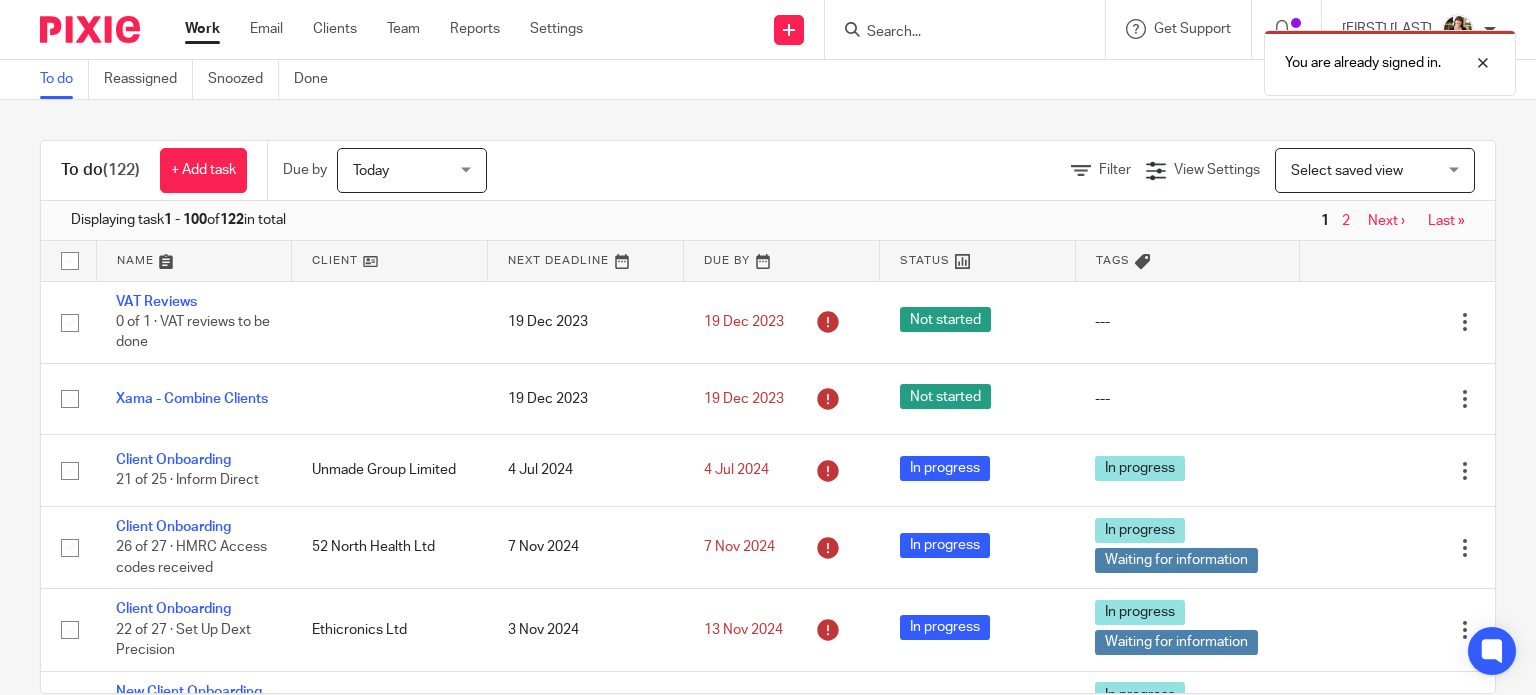 click on "You are already signed in." at bounding box center (1142, 58) 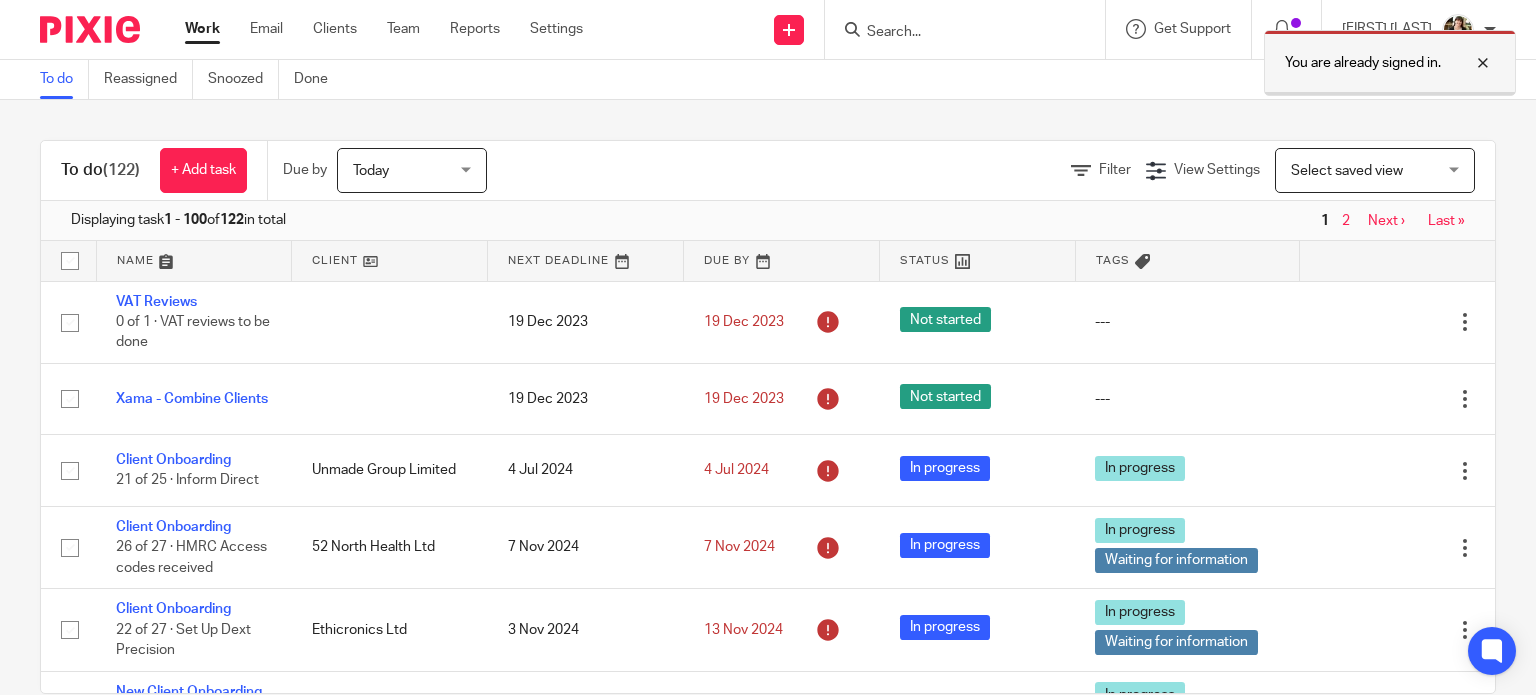 click at bounding box center [1468, 63] 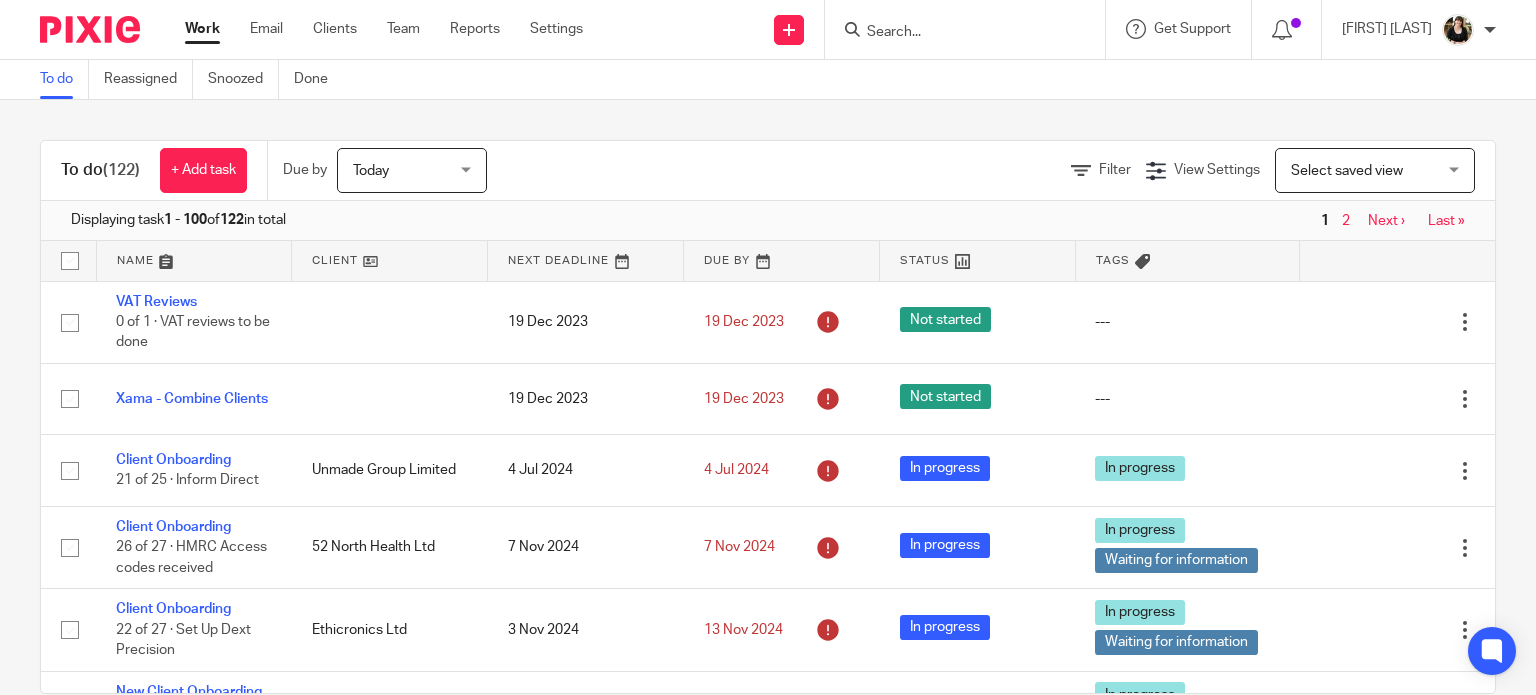 click at bounding box center (965, 29) 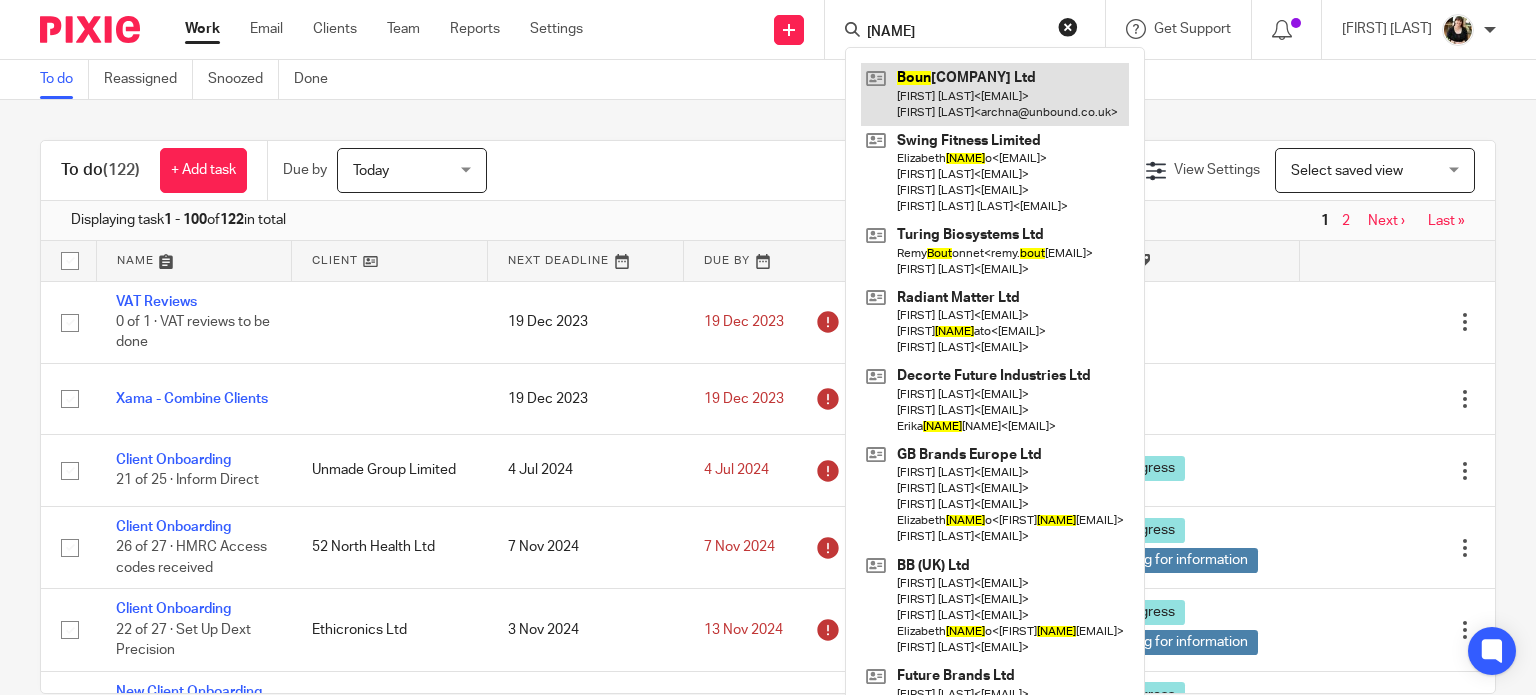 type on "boun" 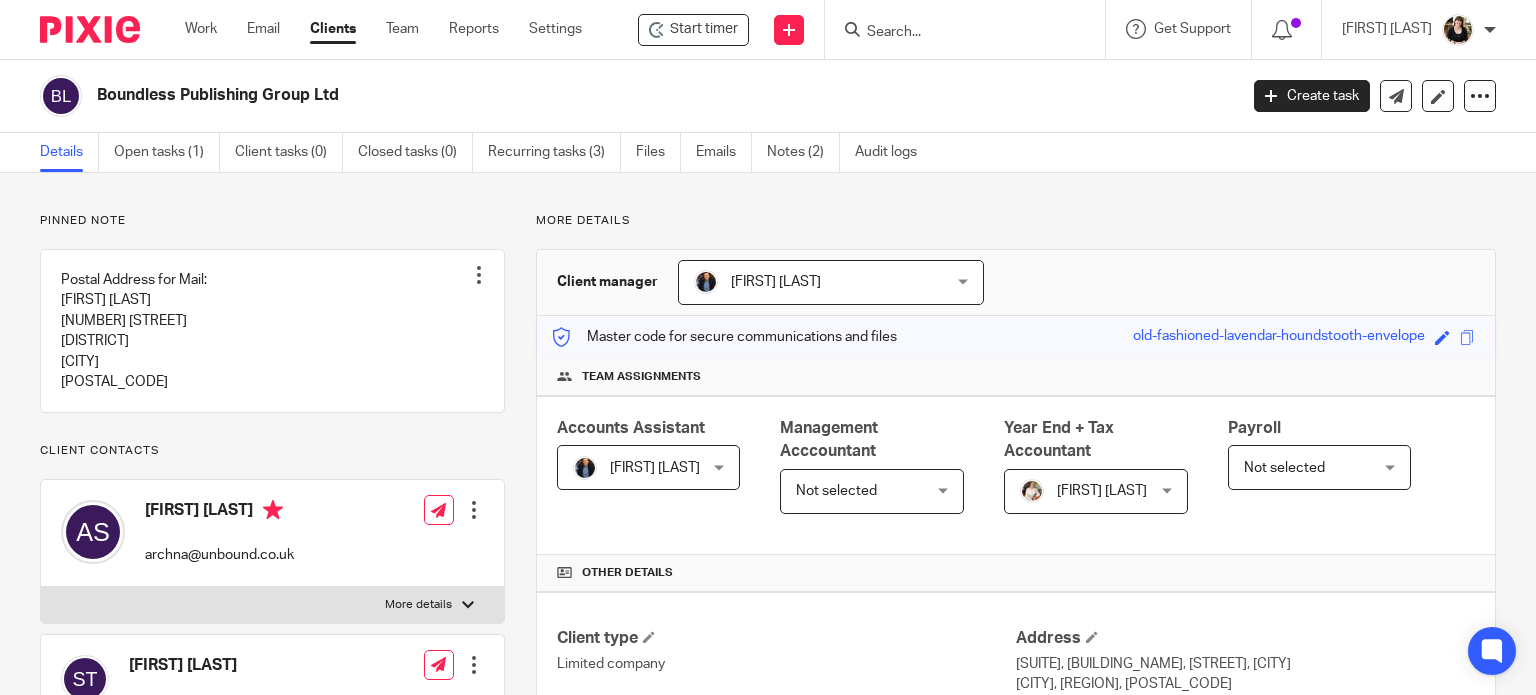 scroll, scrollTop: 0, scrollLeft: 0, axis: both 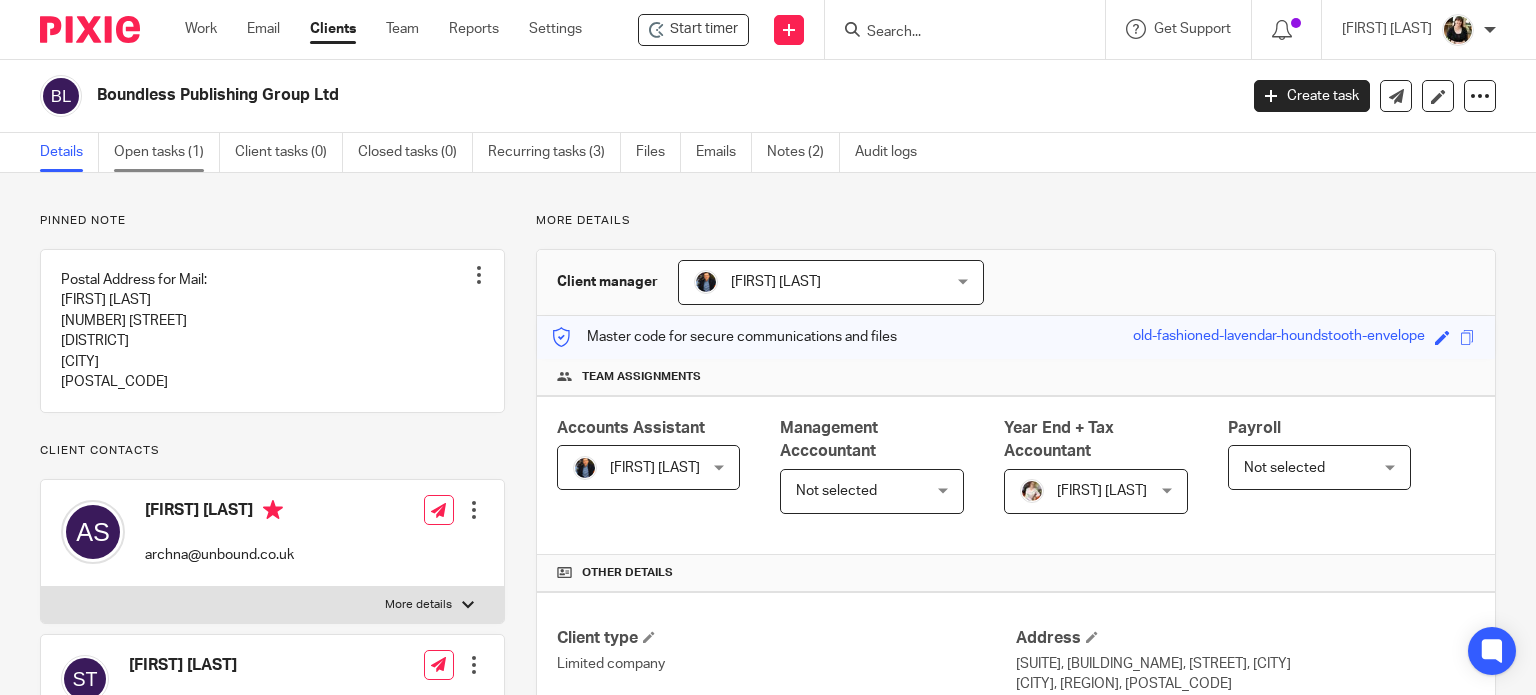 click on "Open tasks (1)" at bounding box center [167, 152] 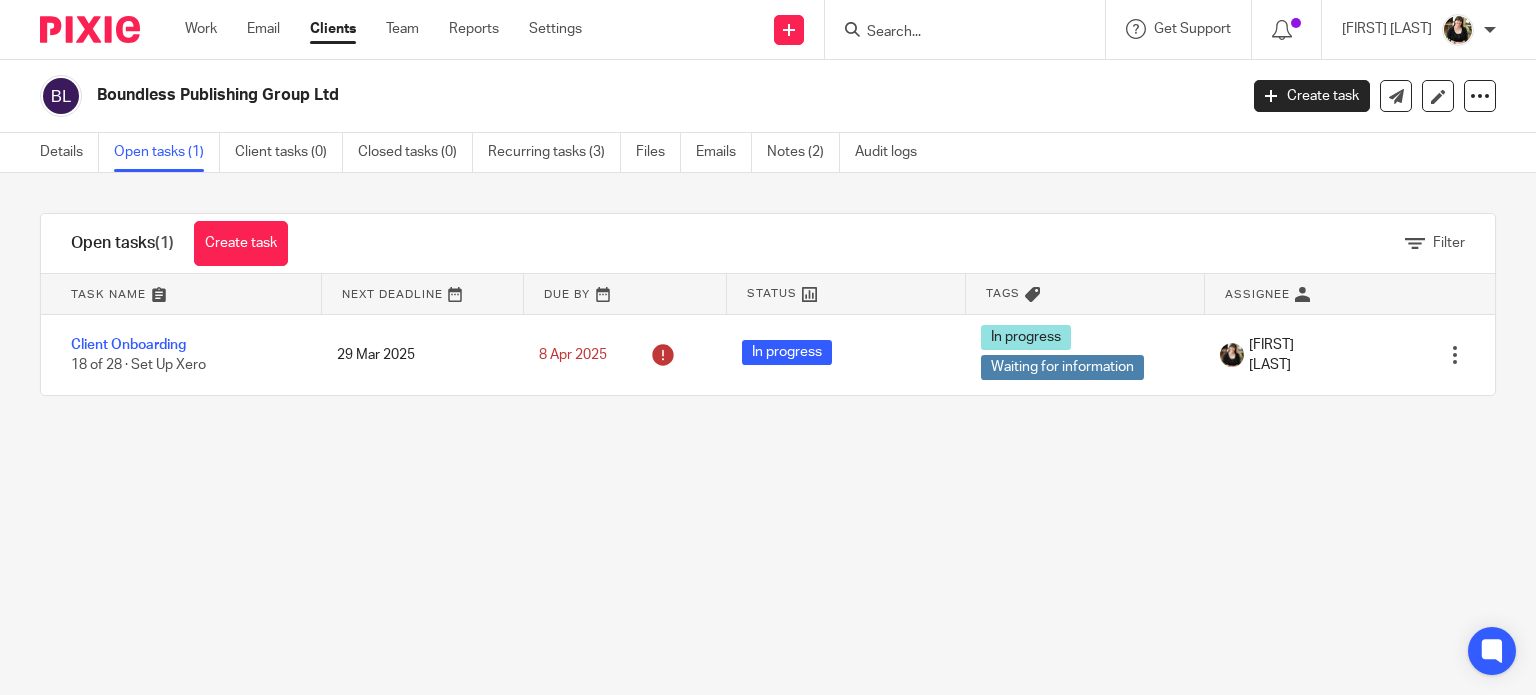 scroll, scrollTop: 0, scrollLeft: 0, axis: both 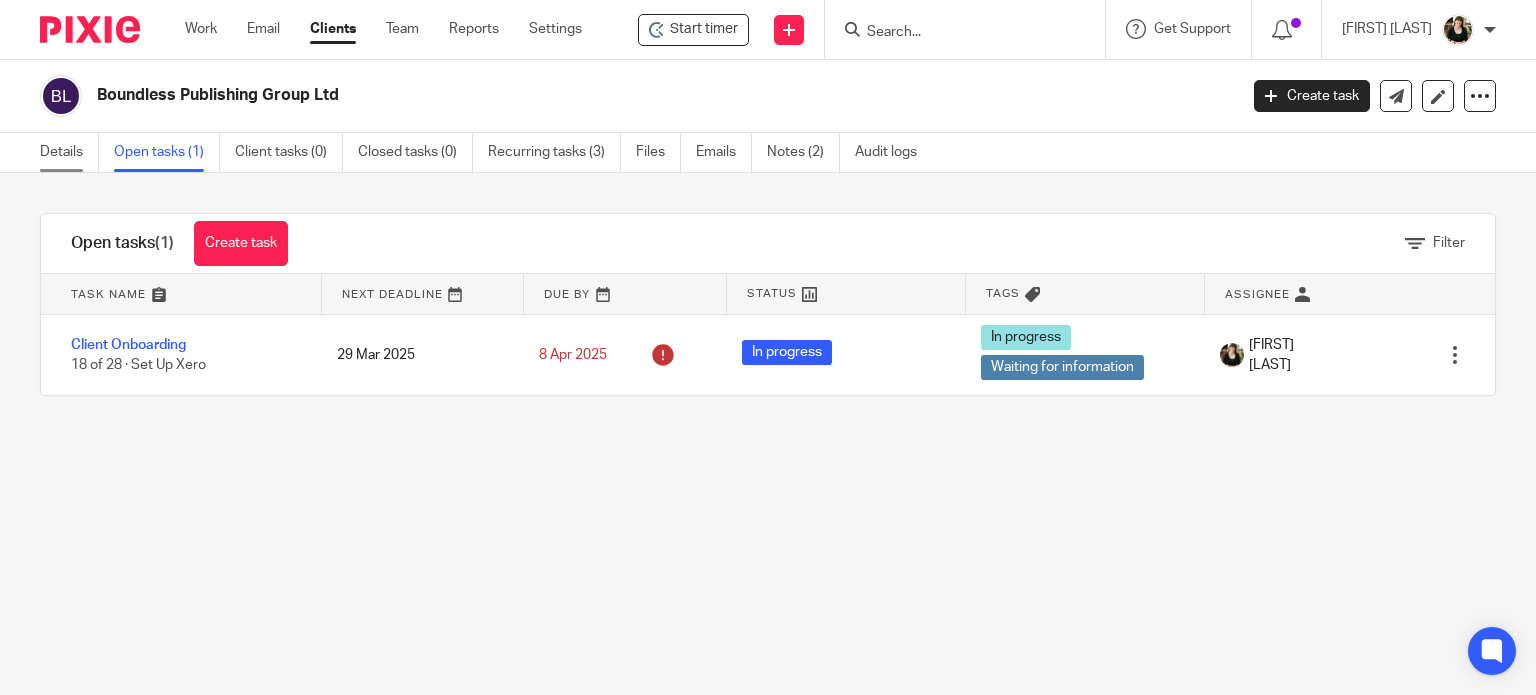 click on "Details" at bounding box center [69, 152] 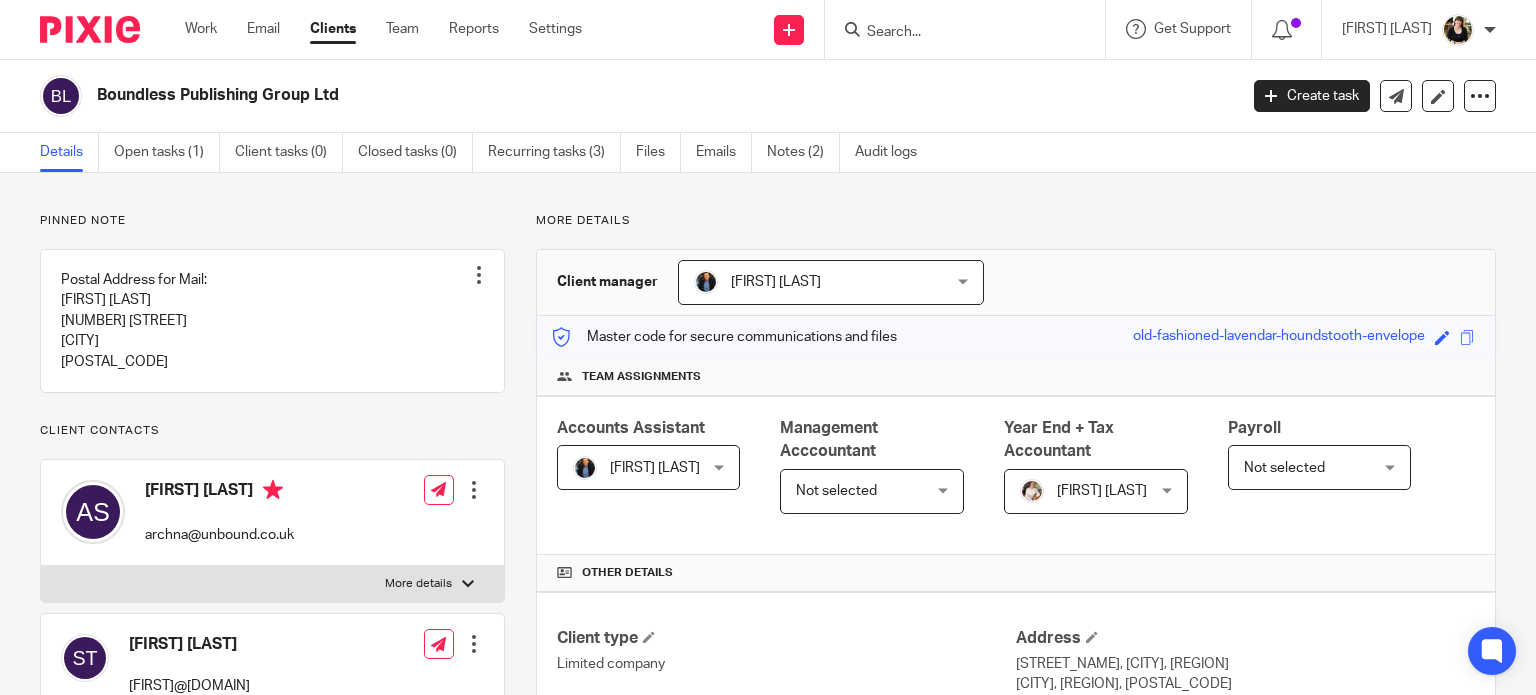 scroll, scrollTop: 0, scrollLeft: 0, axis: both 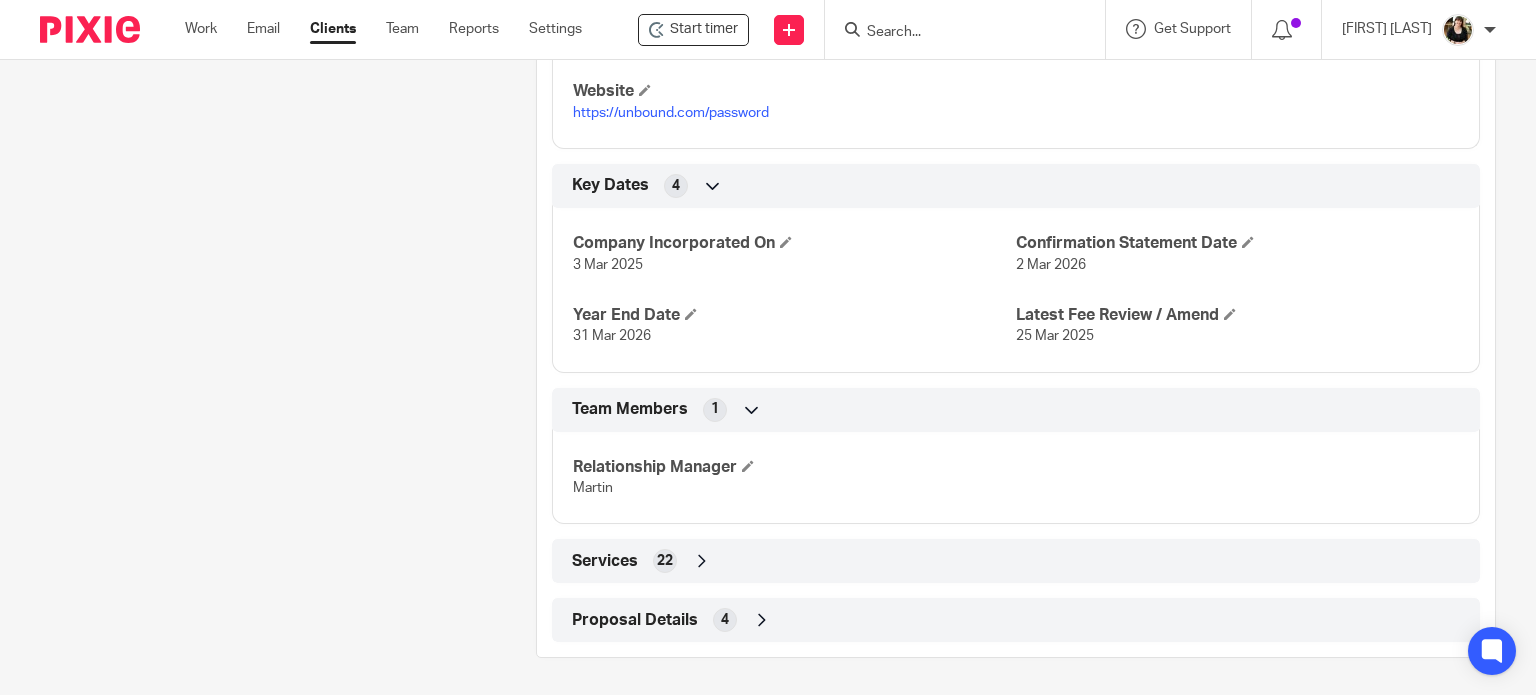 click on "Services   22" at bounding box center [1016, 561] 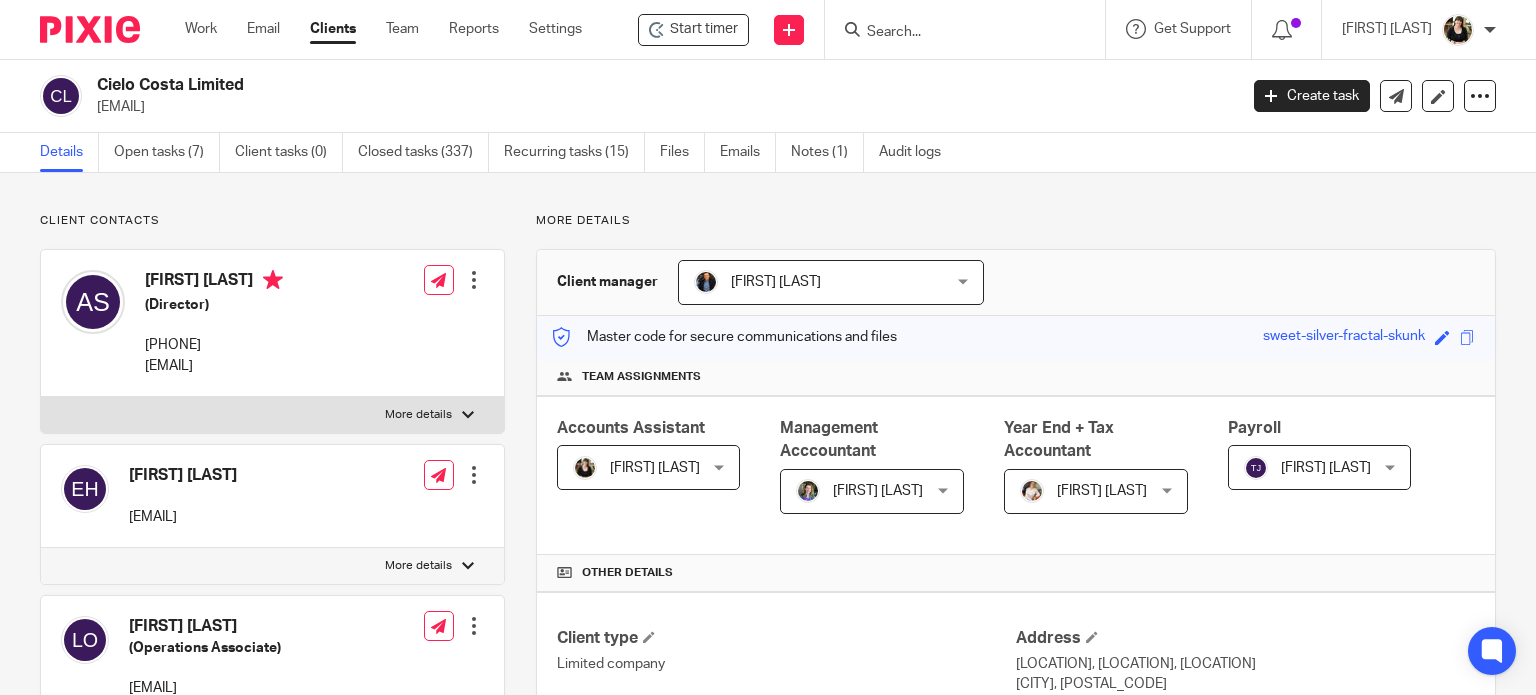 scroll, scrollTop: 0, scrollLeft: 0, axis: both 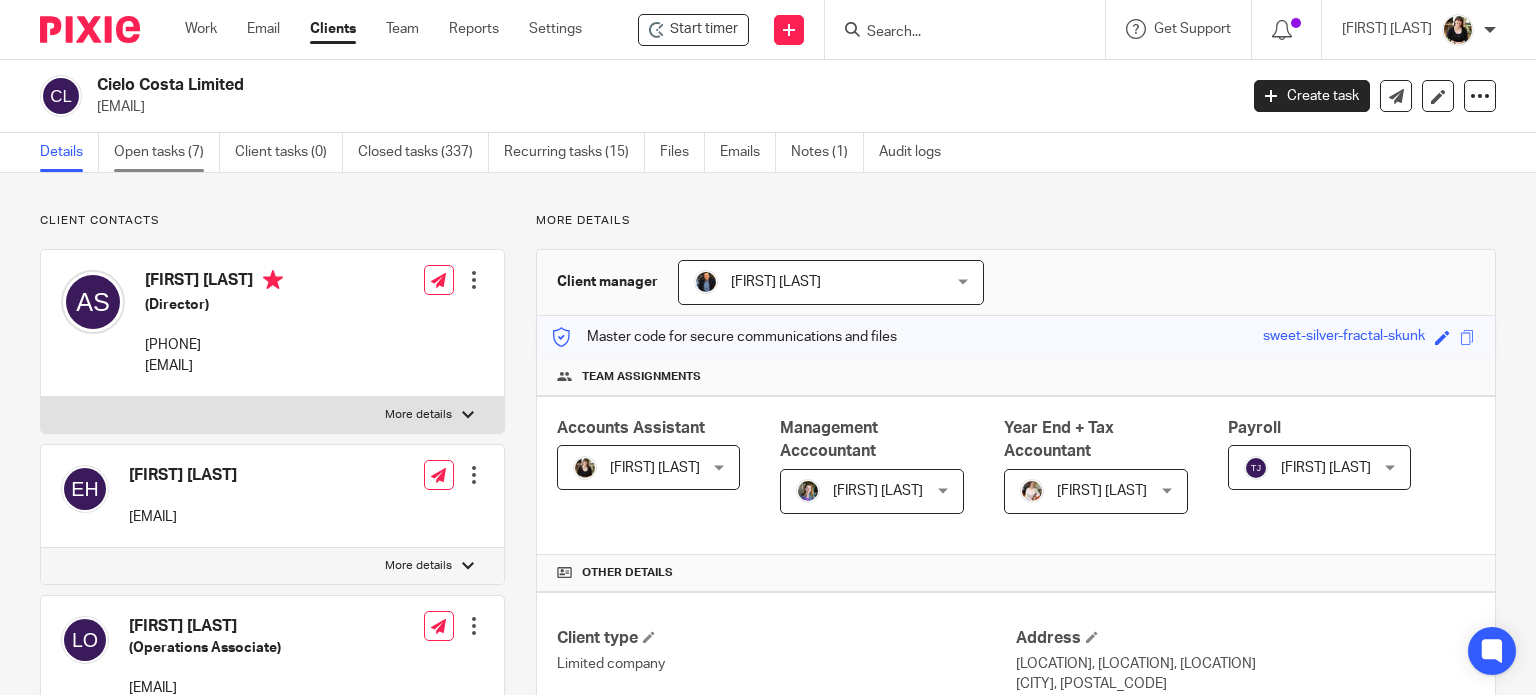 click on "Open tasks (7)" at bounding box center (167, 152) 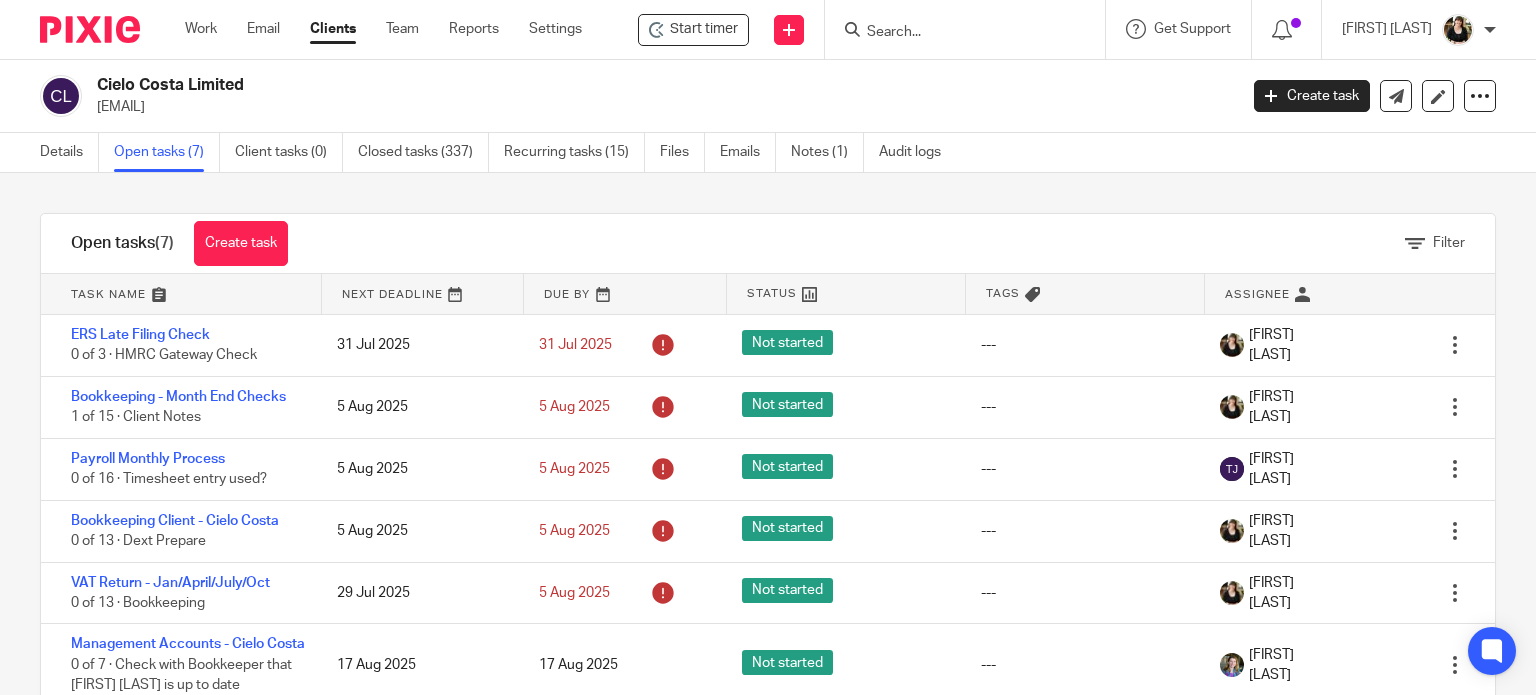 scroll, scrollTop: 0, scrollLeft: 0, axis: both 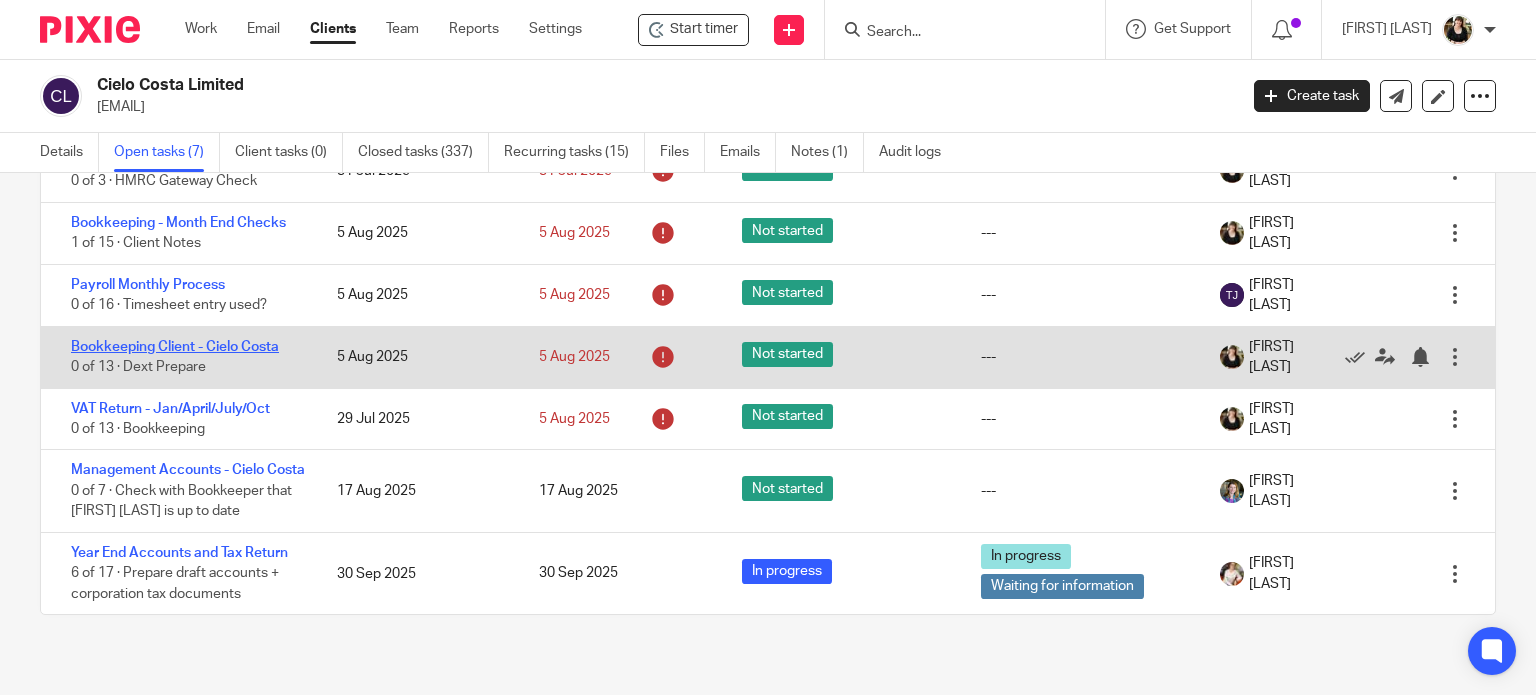 click on "Bookkeeping Client - Cielo Costa" at bounding box center [175, 347] 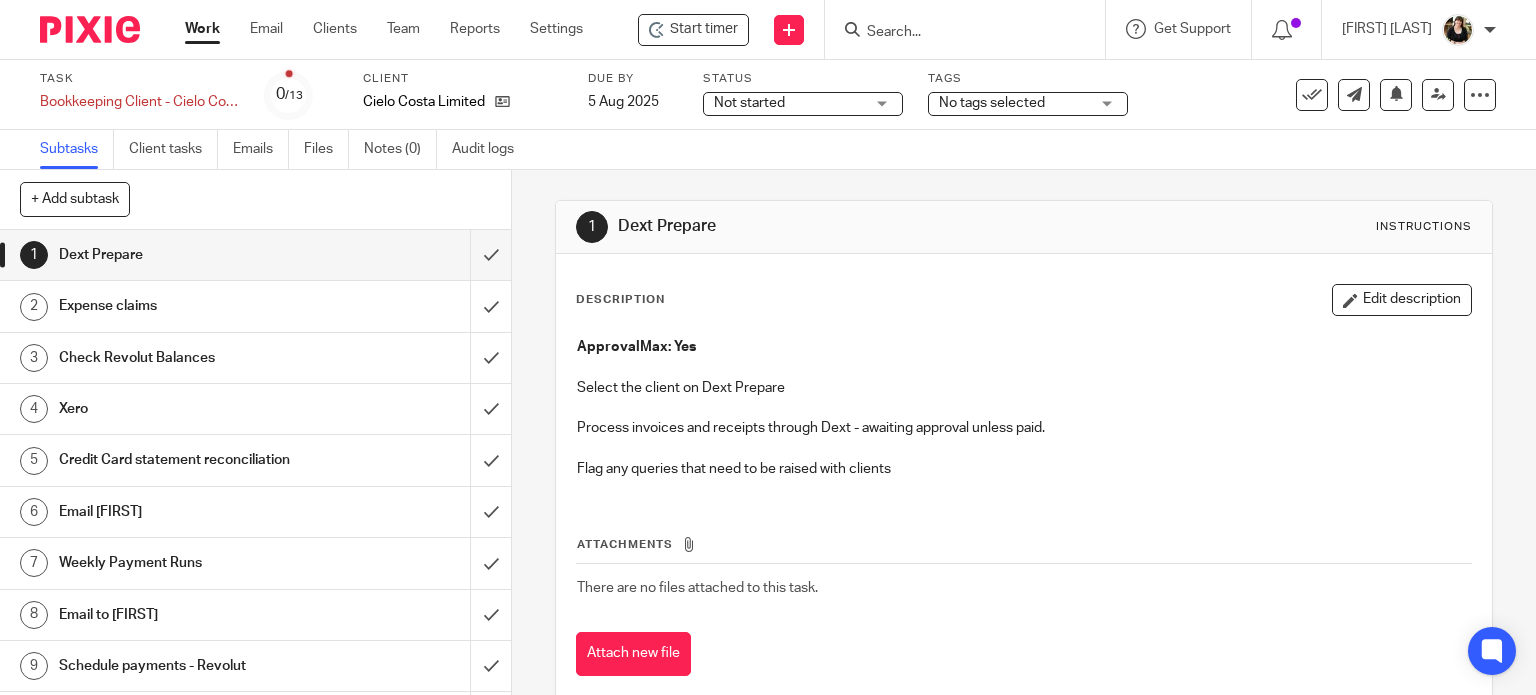 scroll, scrollTop: 0, scrollLeft: 0, axis: both 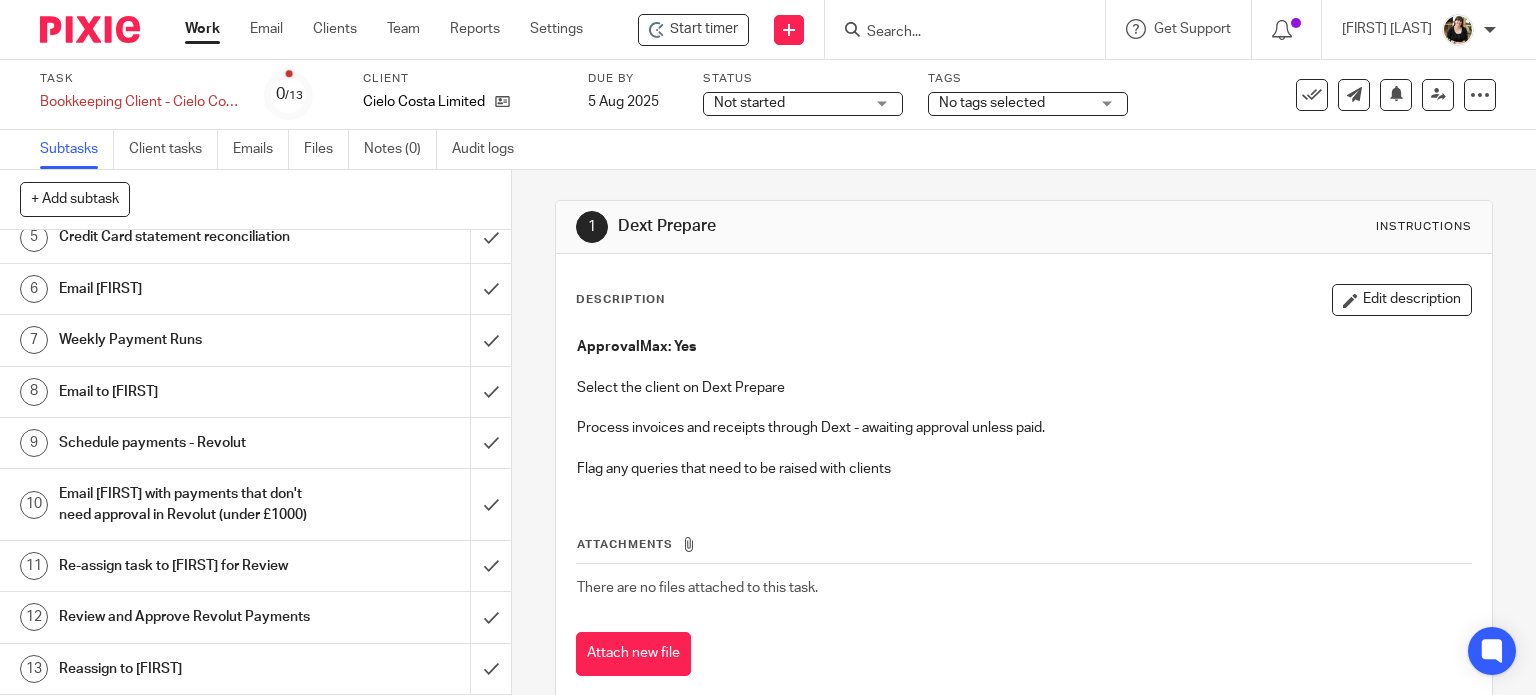 click at bounding box center (1024, 367) 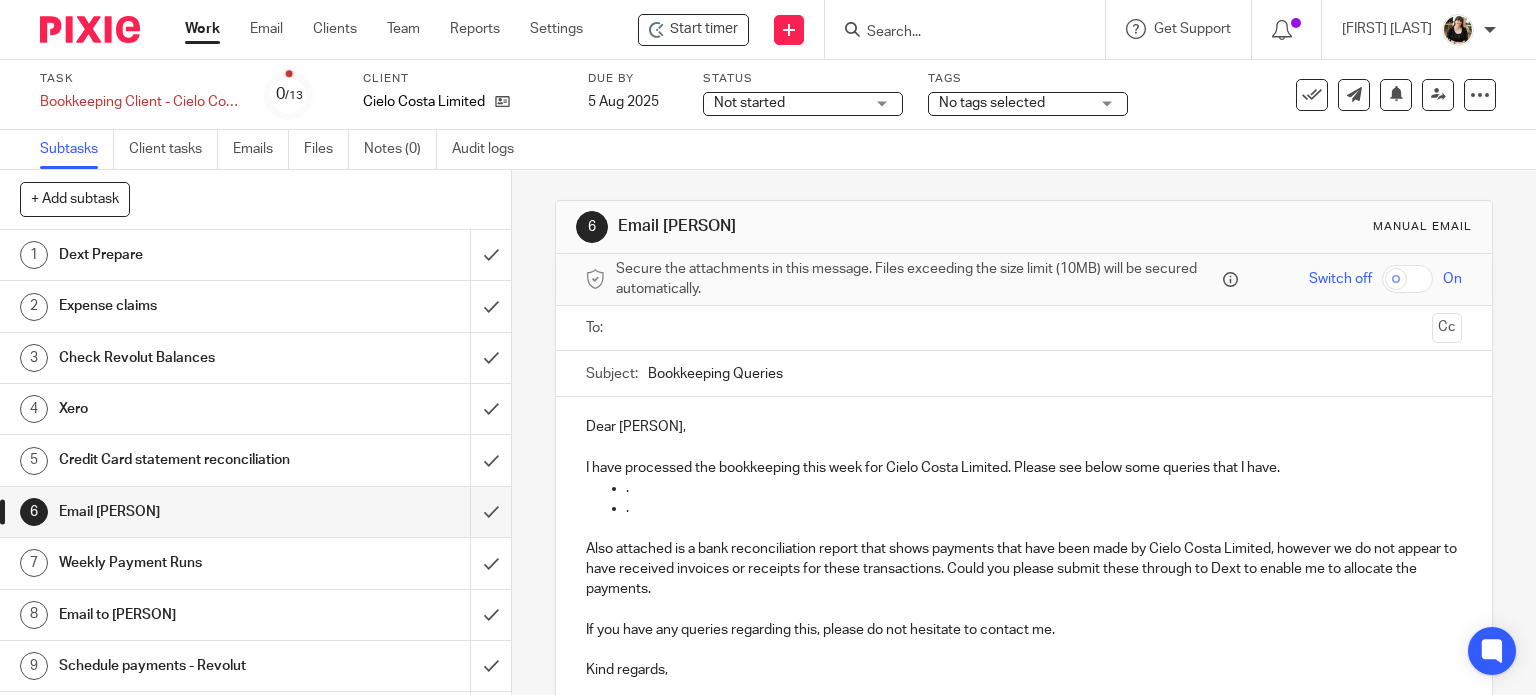 scroll, scrollTop: 0, scrollLeft: 0, axis: both 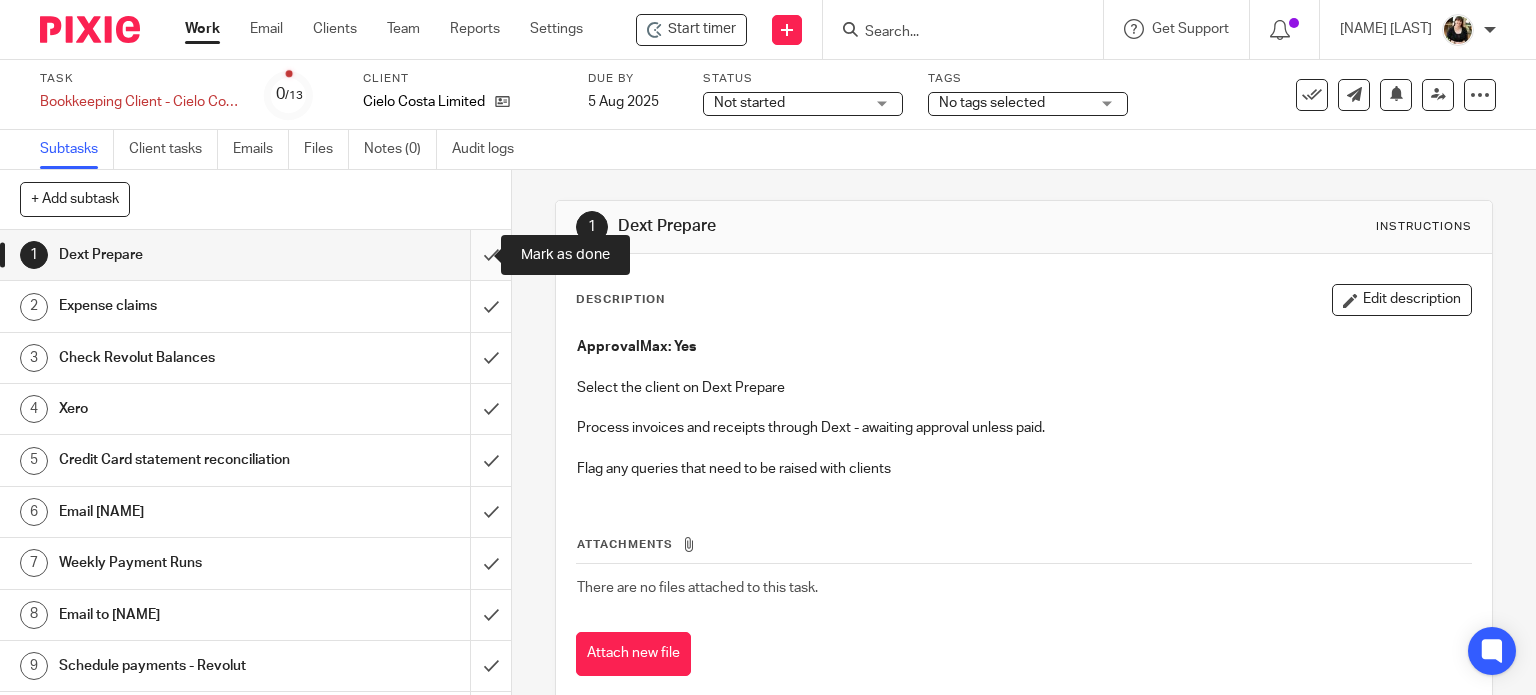 click at bounding box center [255, 255] 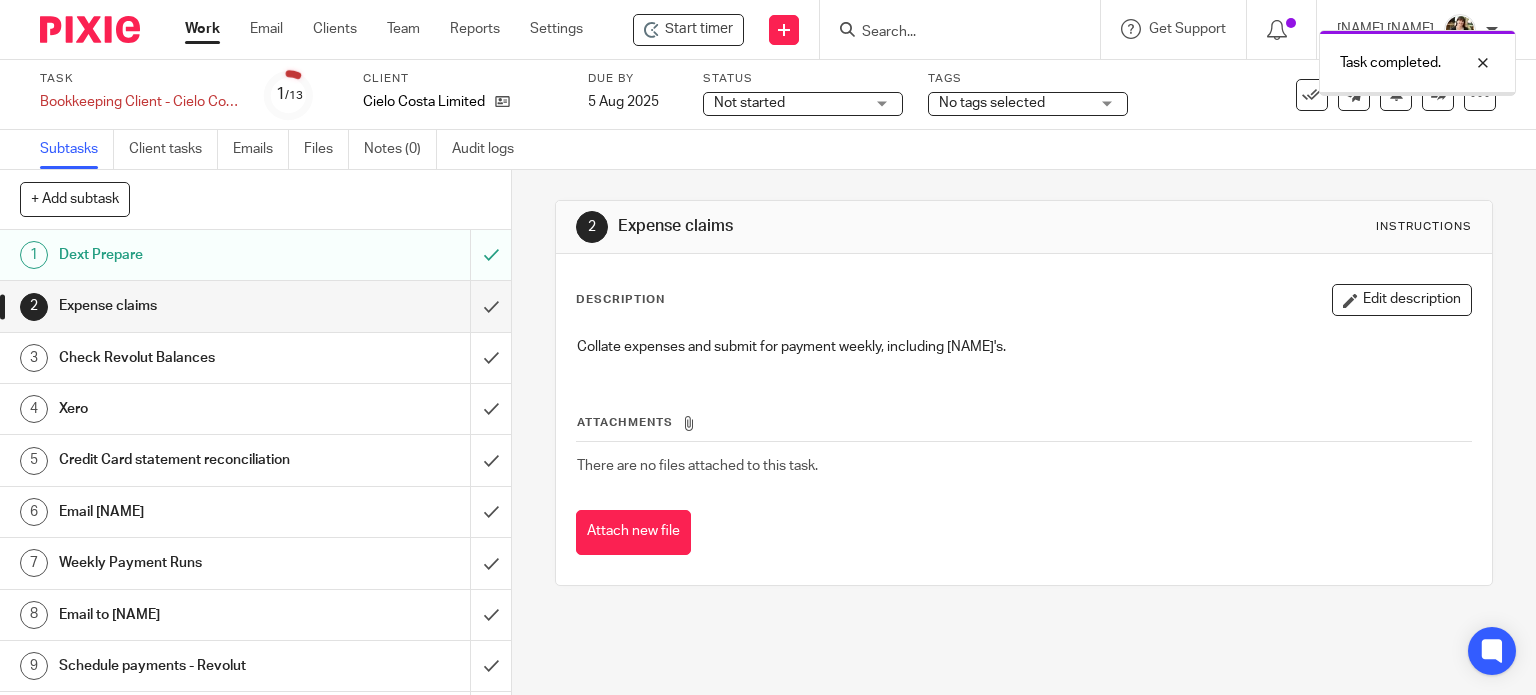 scroll, scrollTop: 0, scrollLeft: 0, axis: both 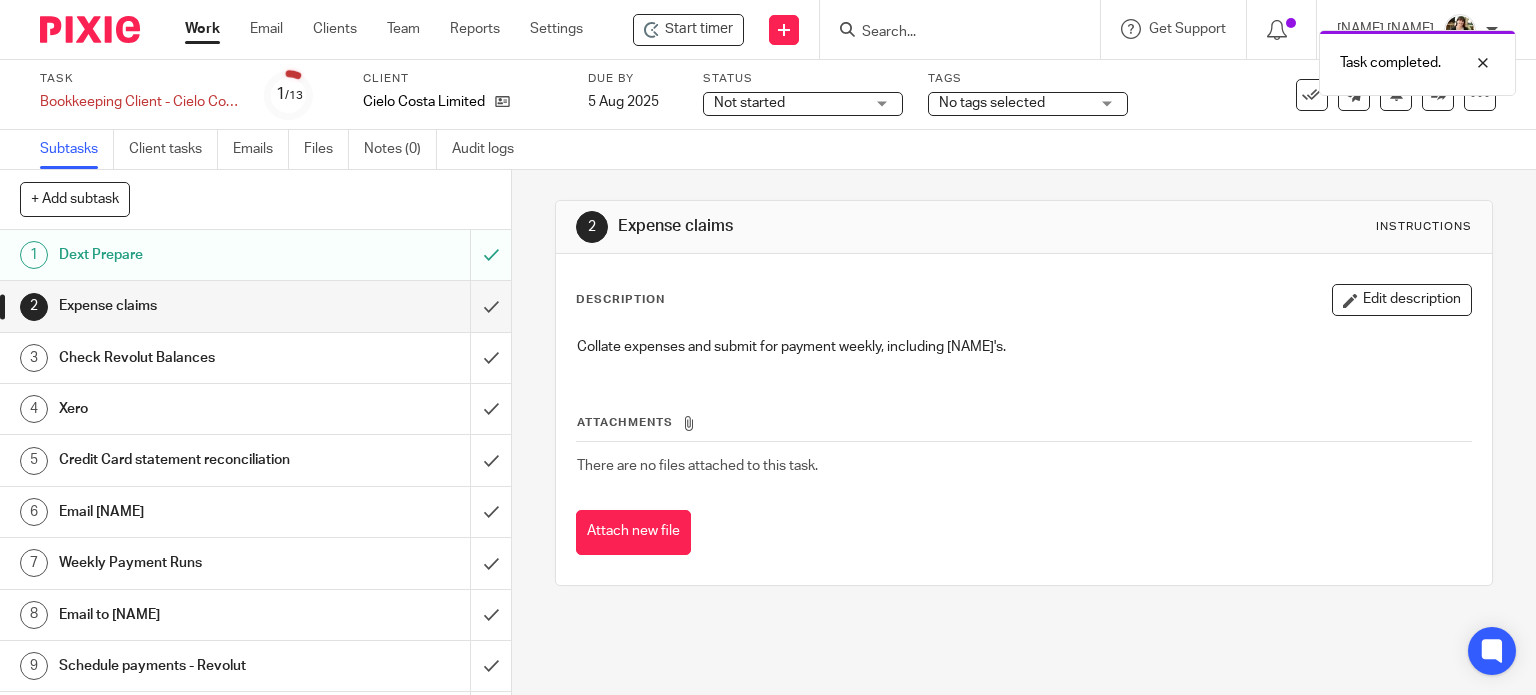 click at bounding box center [255, 306] 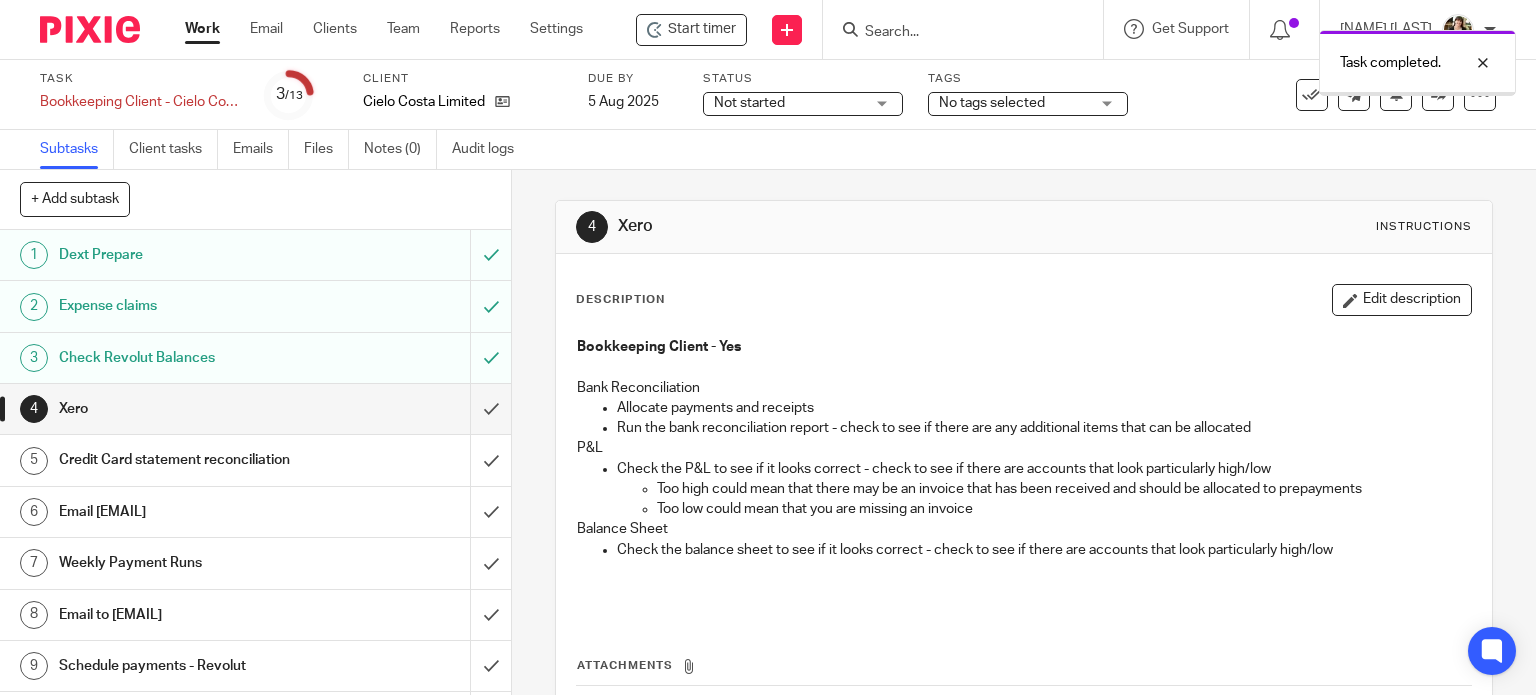 scroll, scrollTop: 0, scrollLeft: 0, axis: both 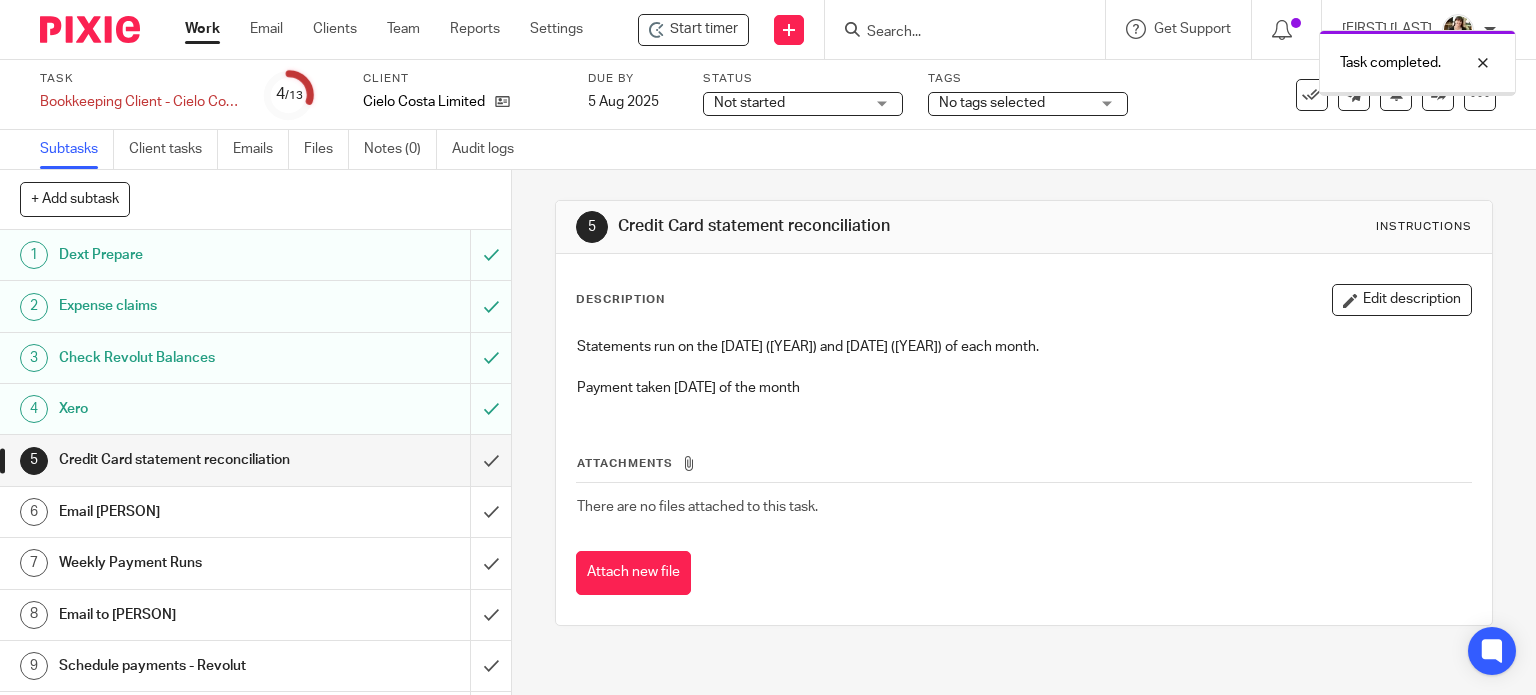 click at bounding box center (255, 460) 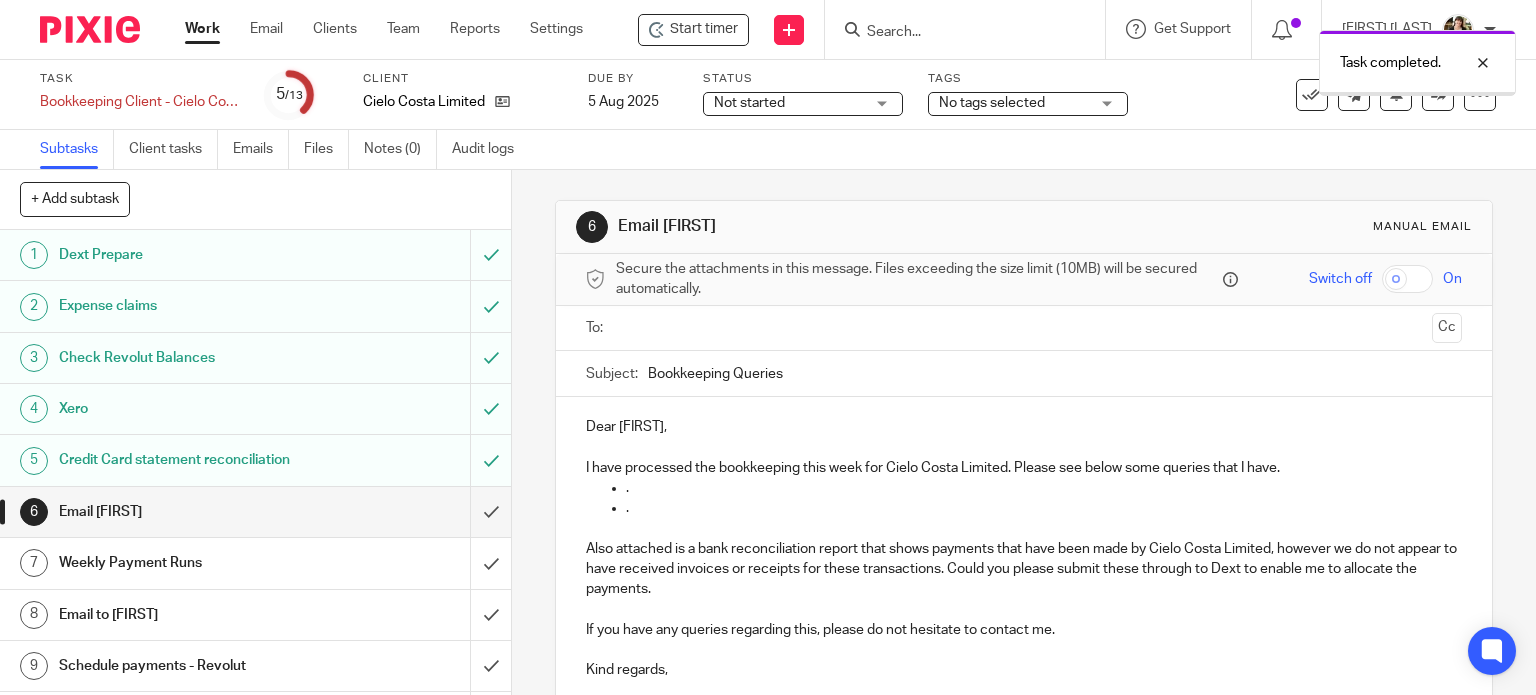 scroll, scrollTop: 0, scrollLeft: 0, axis: both 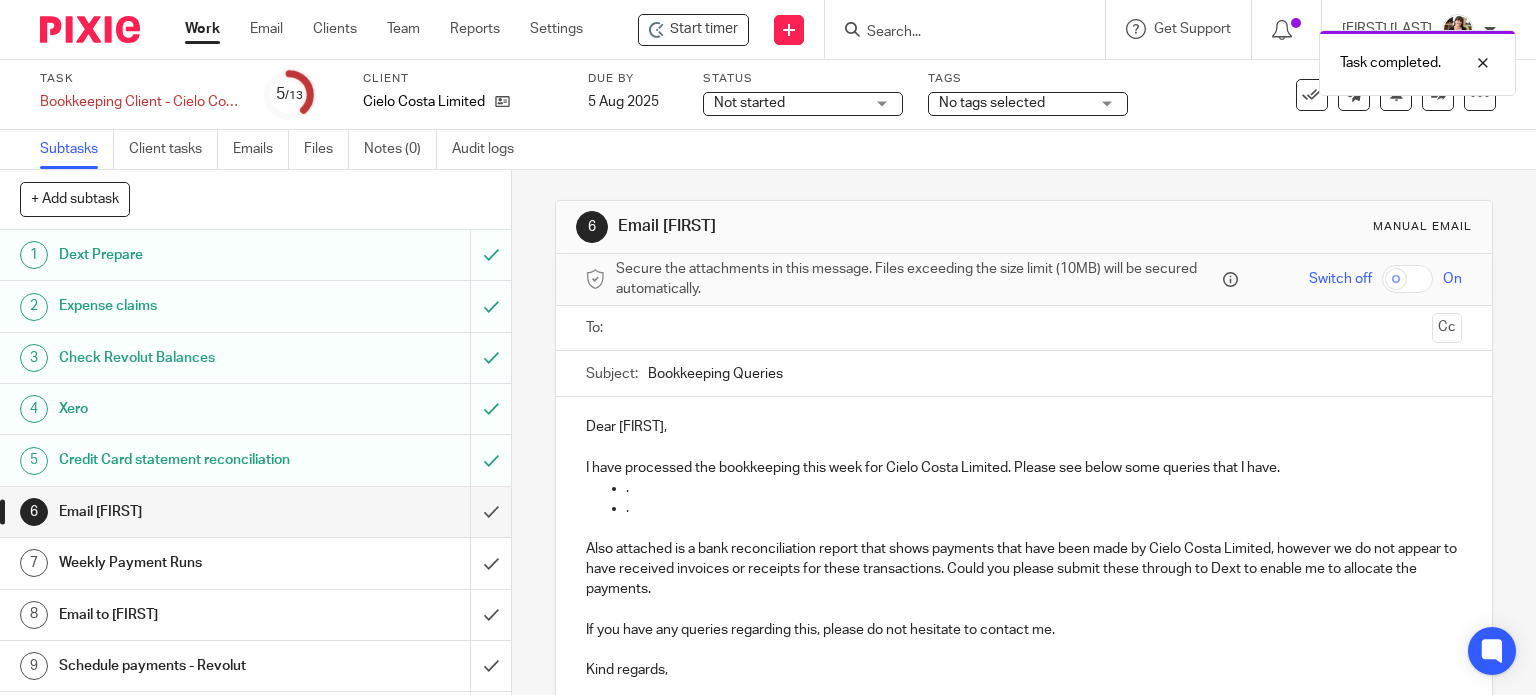 click at bounding box center [1025, 328] 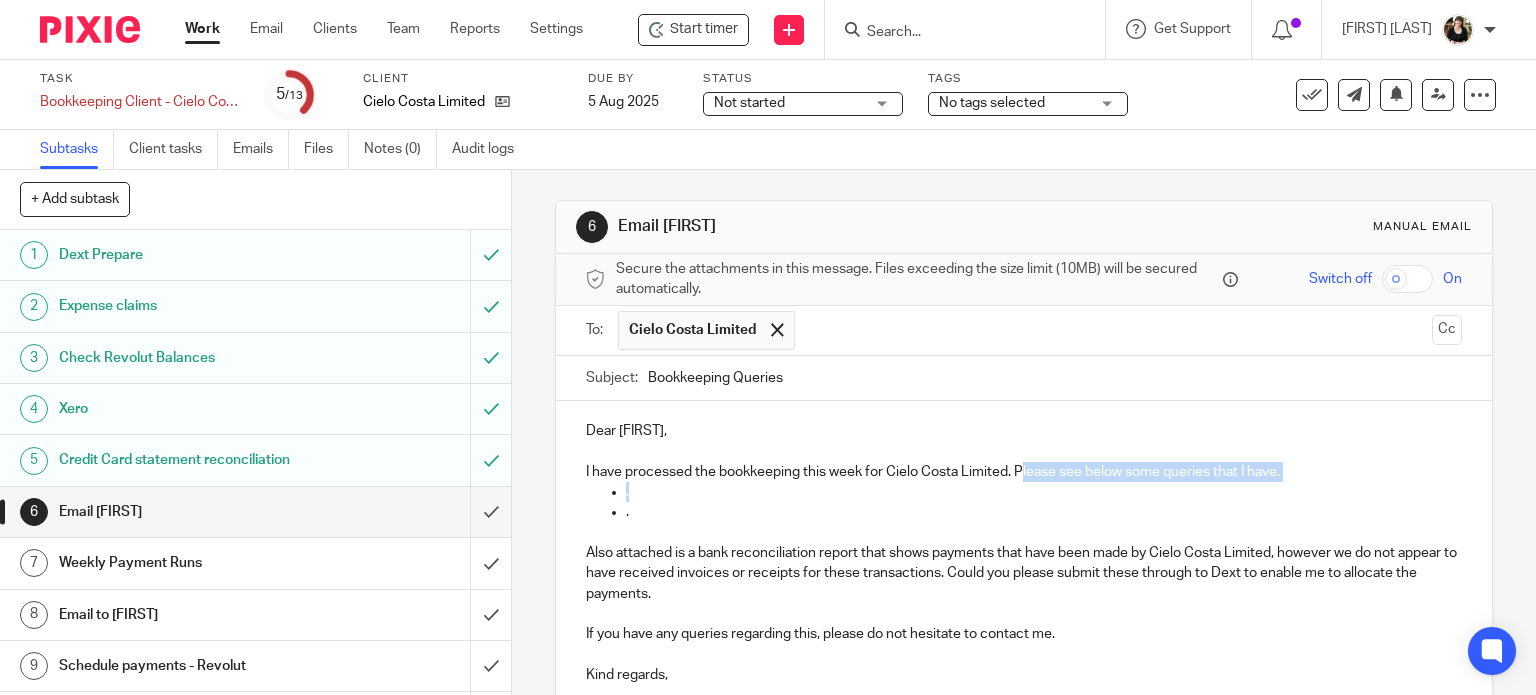 drag, startPoint x: 1016, startPoint y: 471, endPoint x: 1023, endPoint y: 495, distance: 25 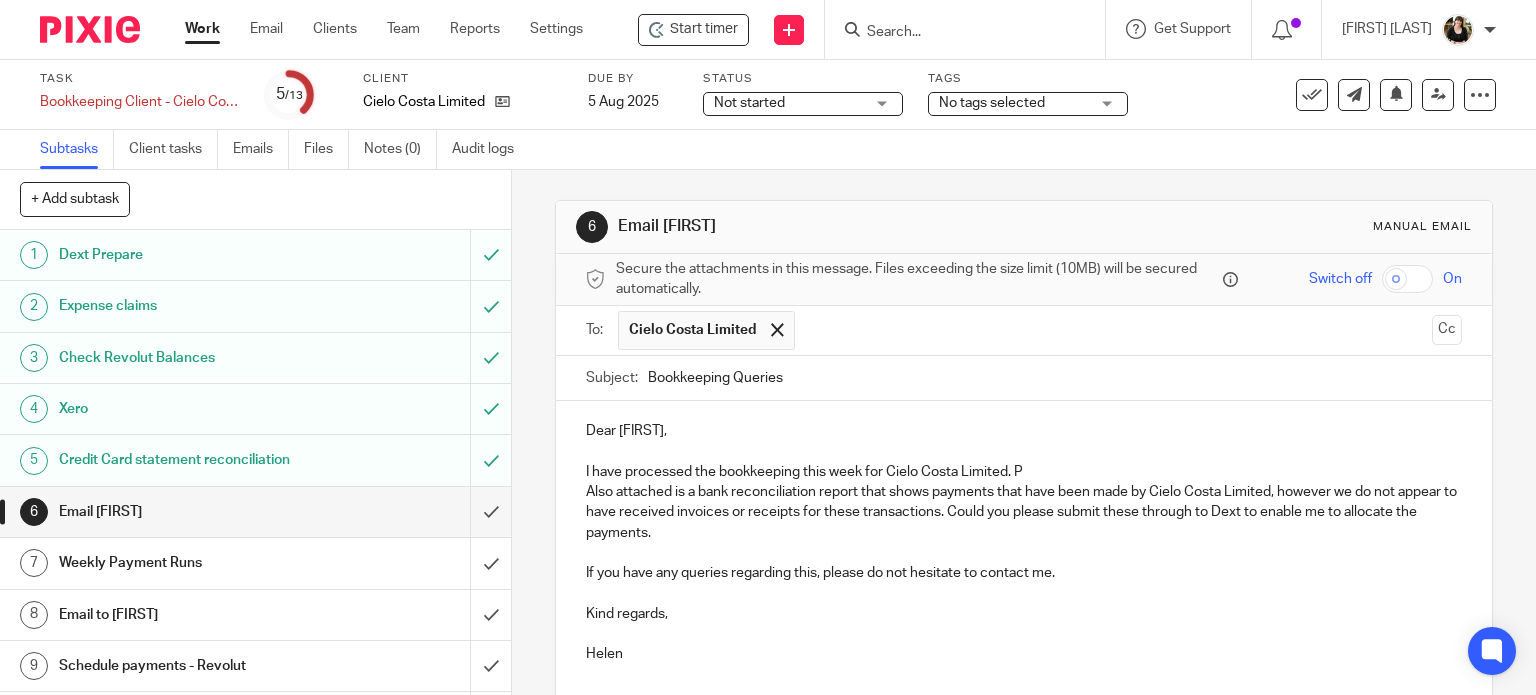 type 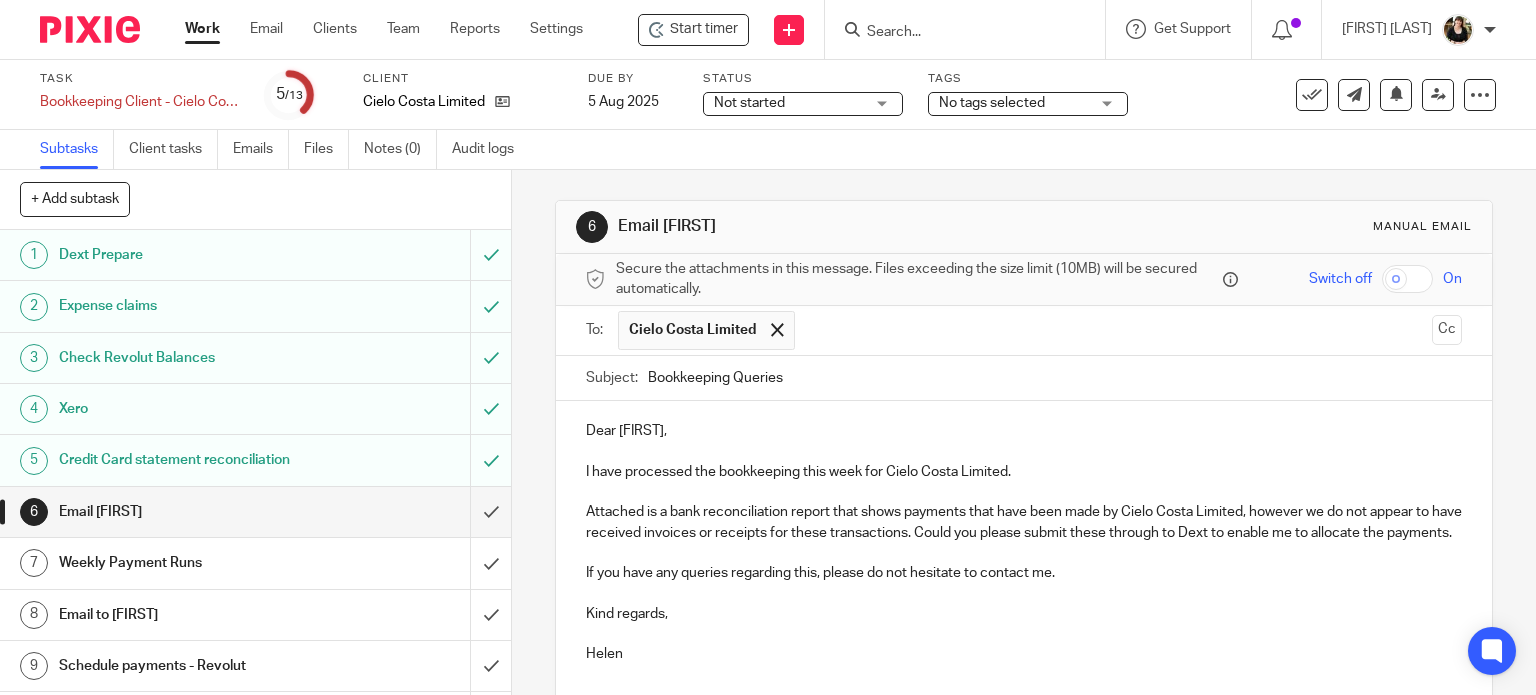 scroll, scrollTop: 180, scrollLeft: 0, axis: vertical 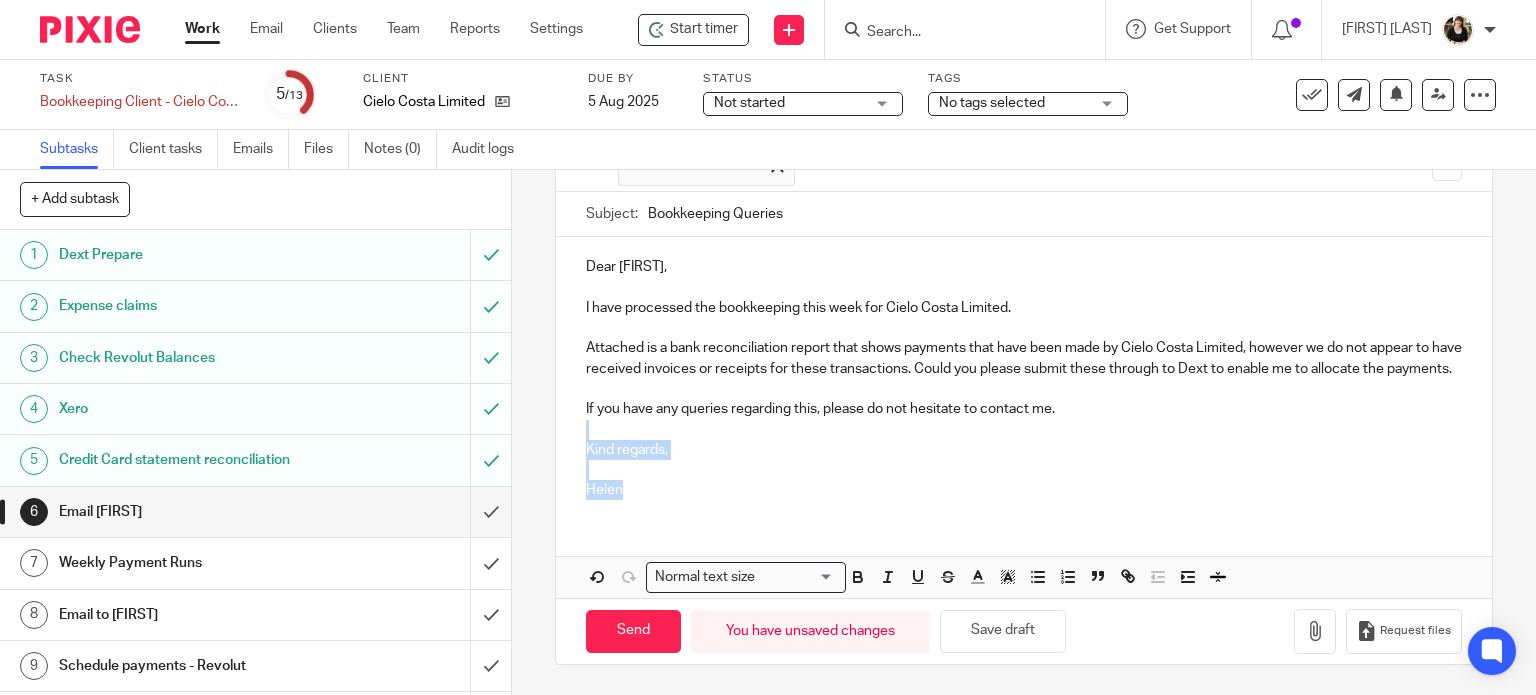 drag, startPoint x: 583, startPoint y: 435, endPoint x: 797, endPoint y: 605, distance: 273.3057 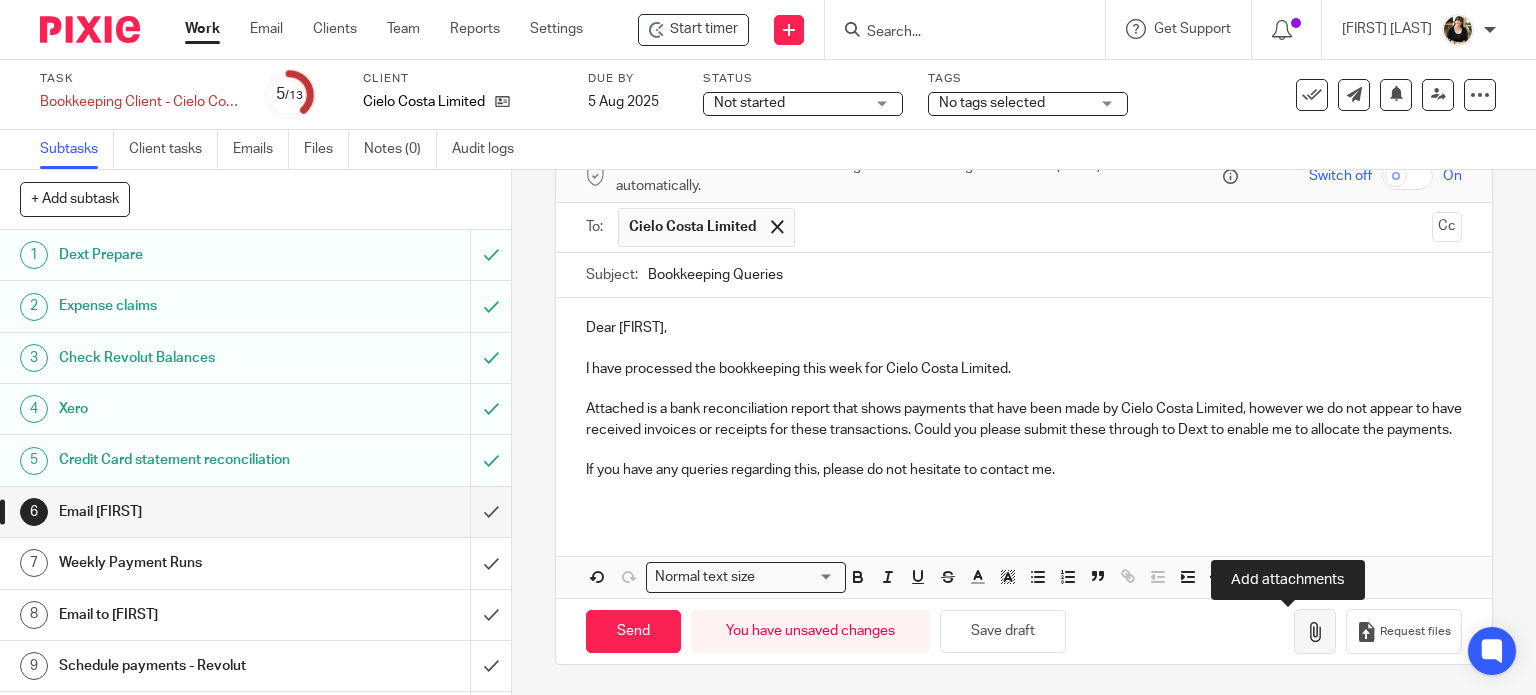 click at bounding box center [1315, 631] 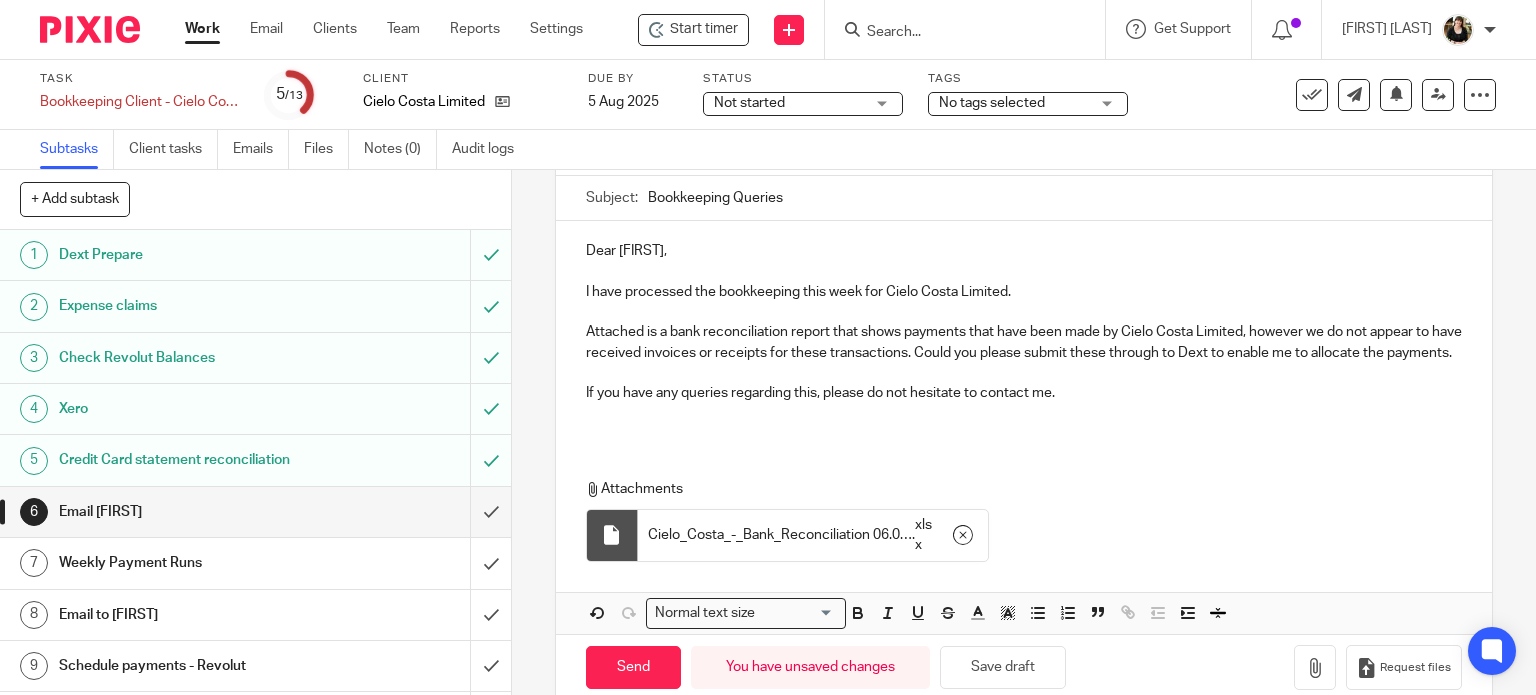 scroll, scrollTop: 232, scrollLeft: 0, axis: vertical 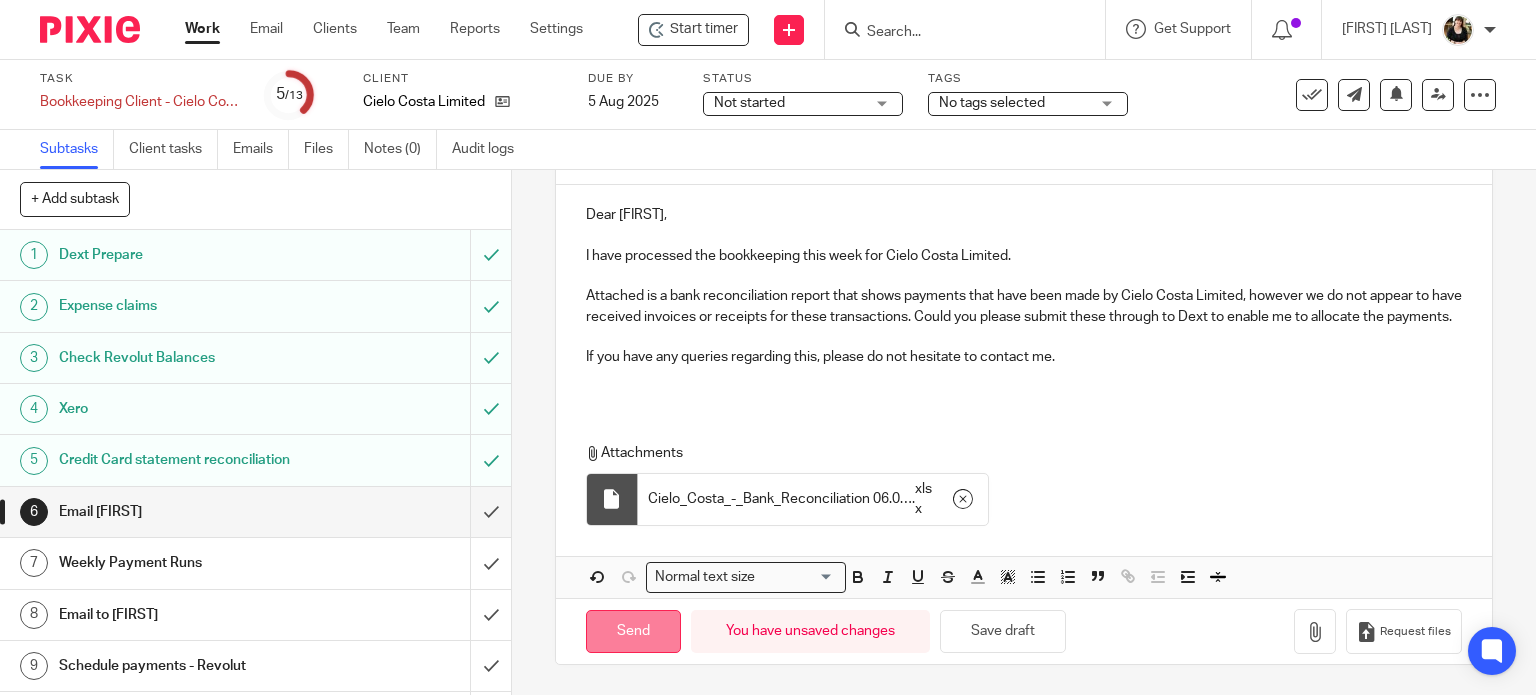 click on "Send" at bounding box center [633, 631] 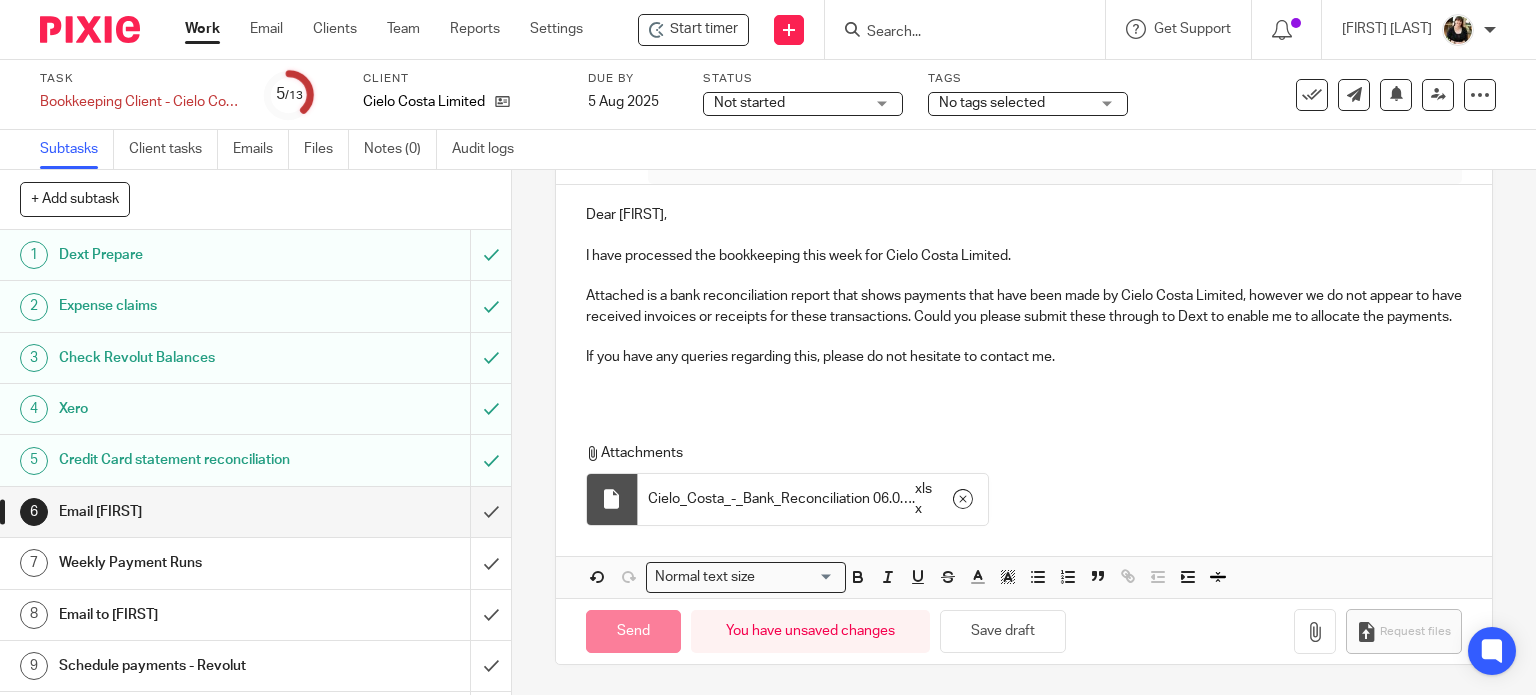 type on "Sent" 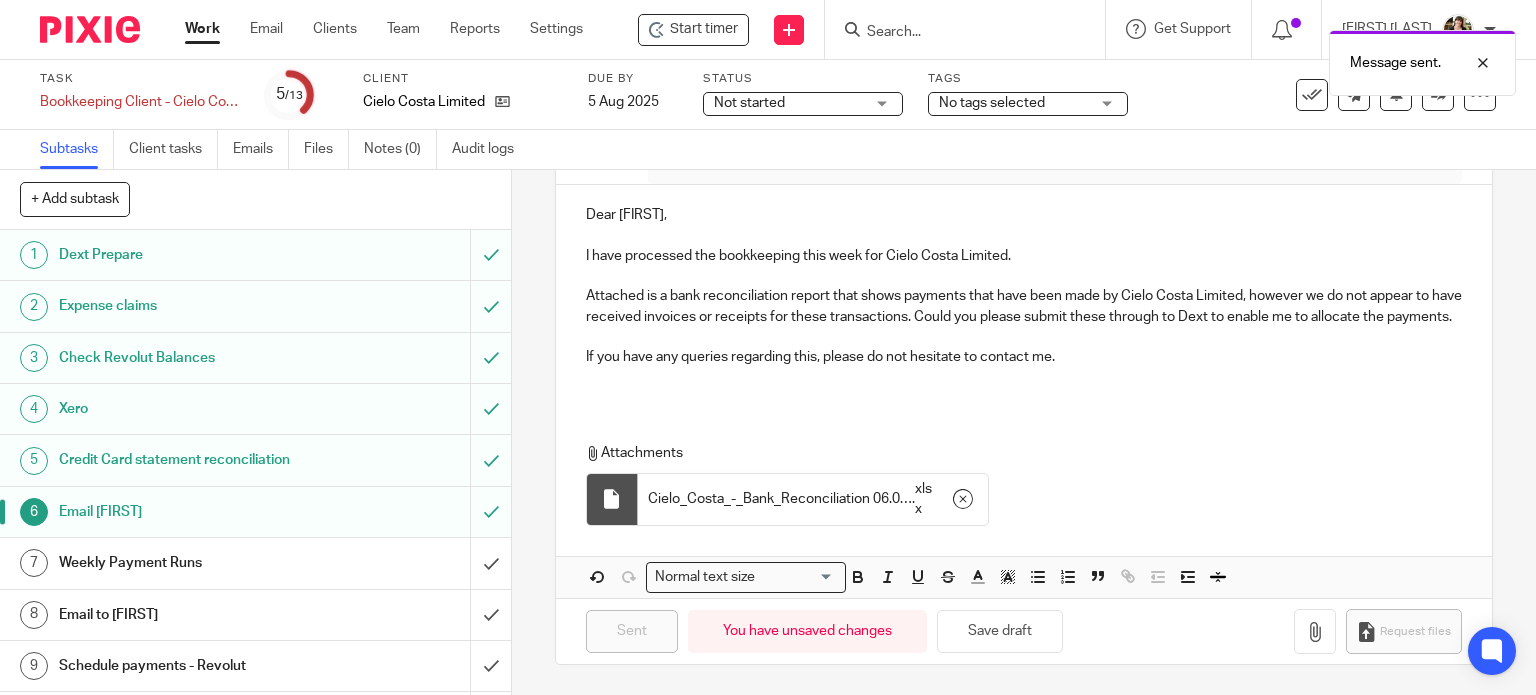 click on "Weekly Payment Runs" at bounding box center (254, 563) 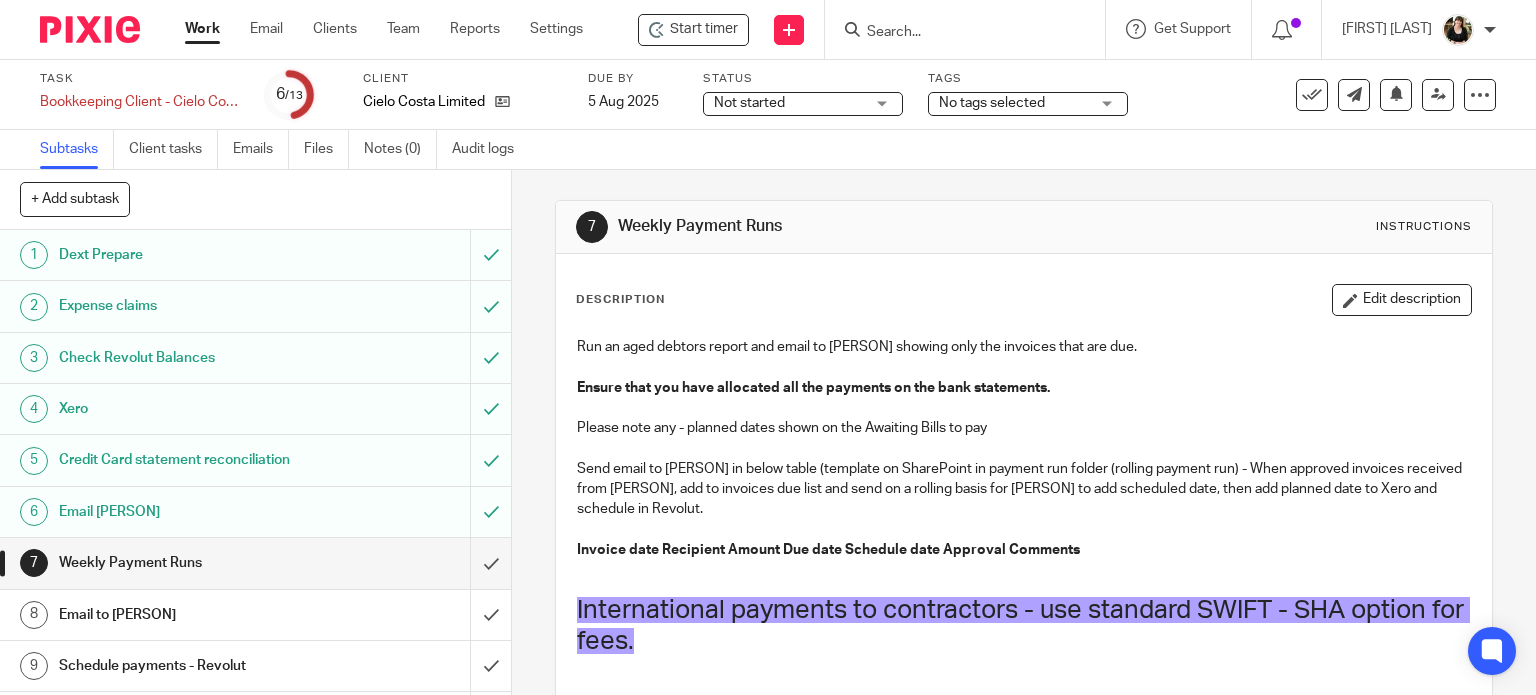 scroll, scrollTop: 0, scrollLeft: 0, axis: both 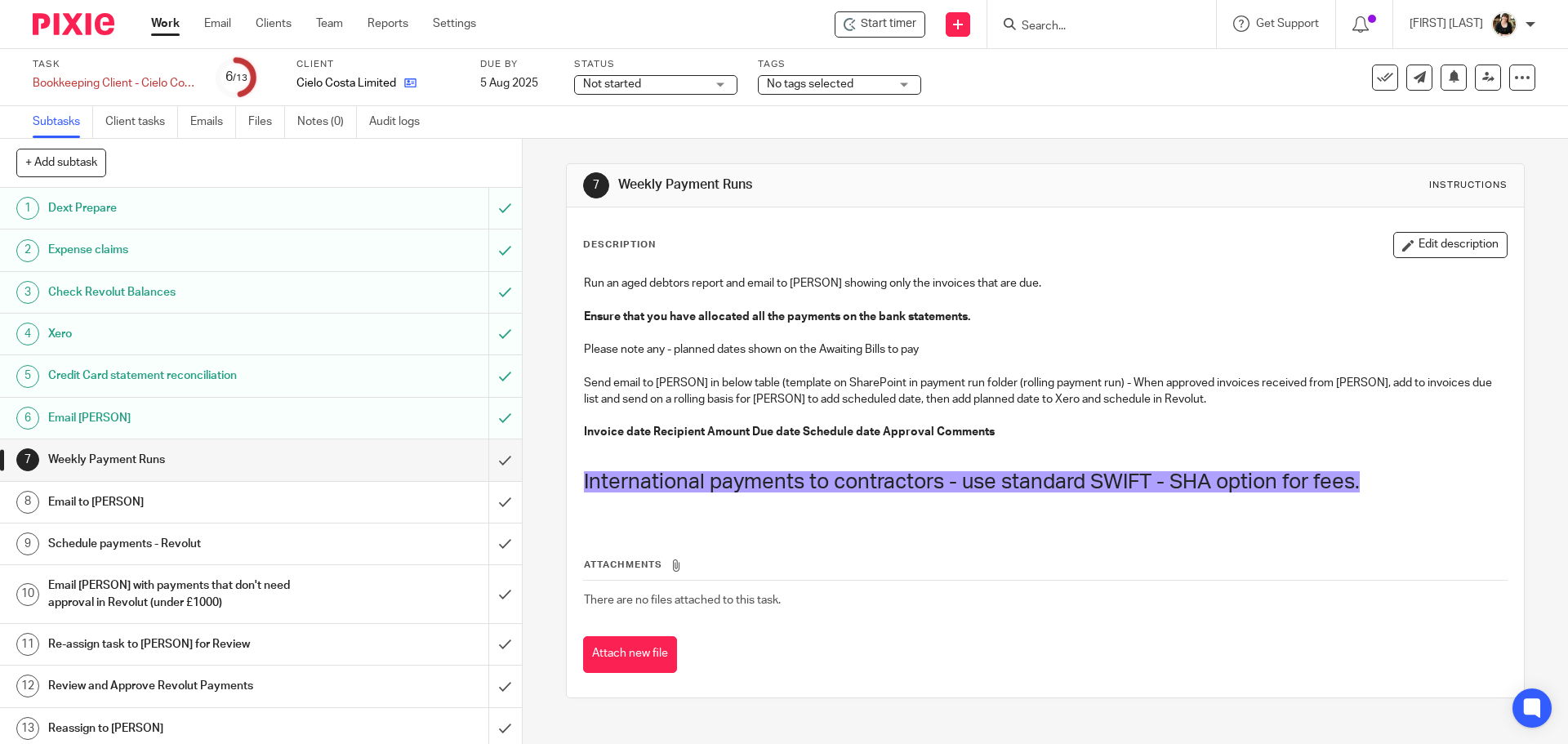 click at bounding box center [406, 83] 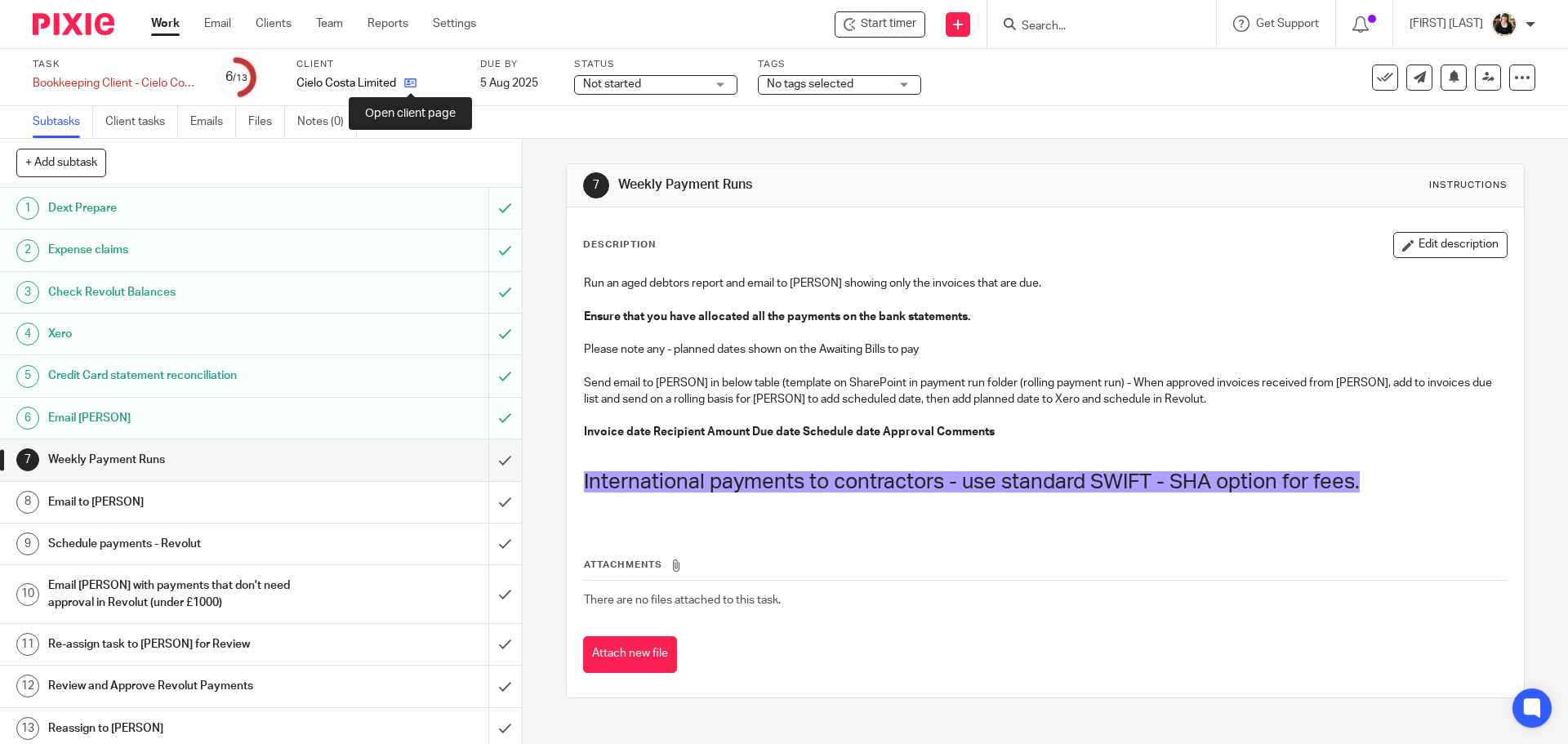 click at bounding box center (410, 82) 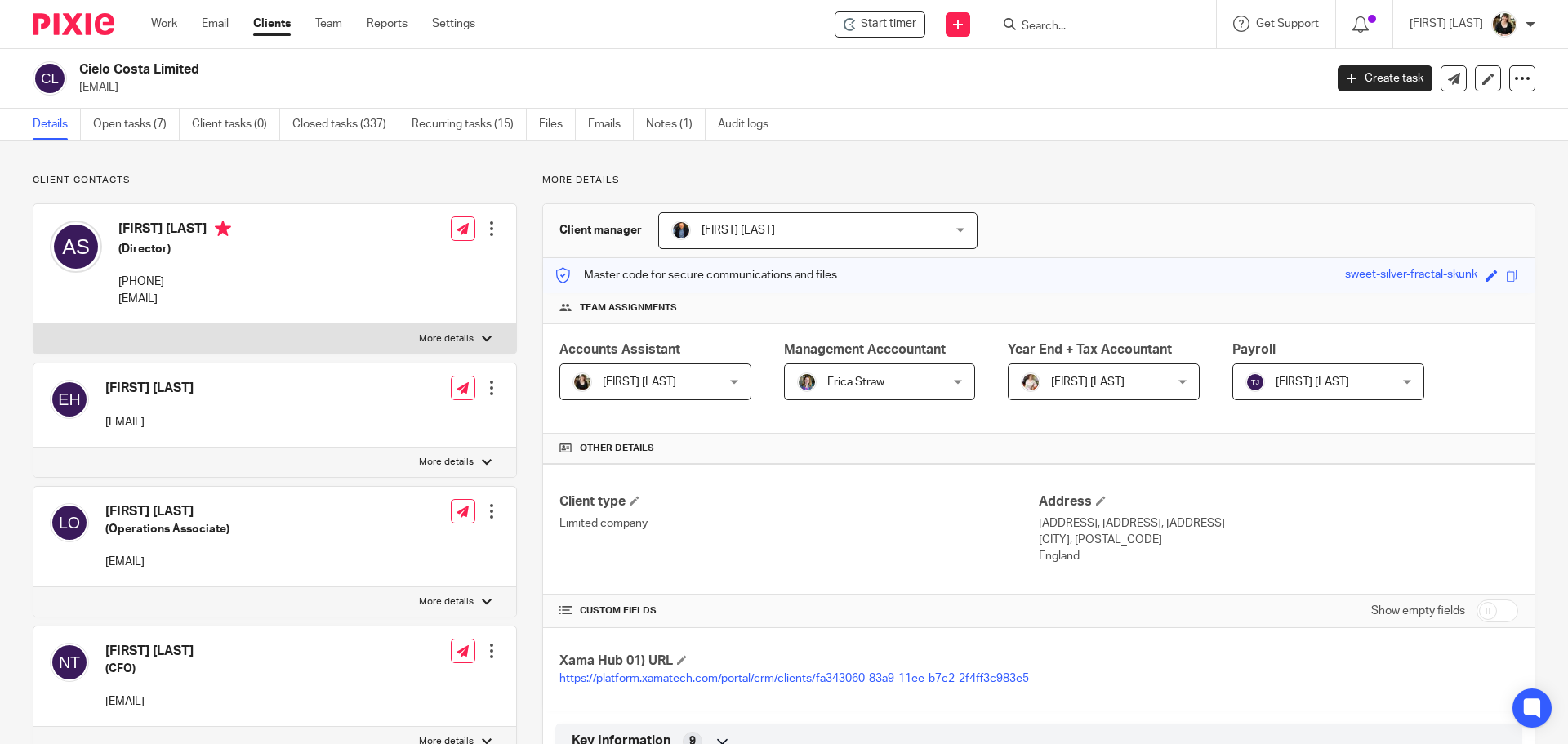 scroll, scrollTop: 0, scrollLeft: 0, axis: both 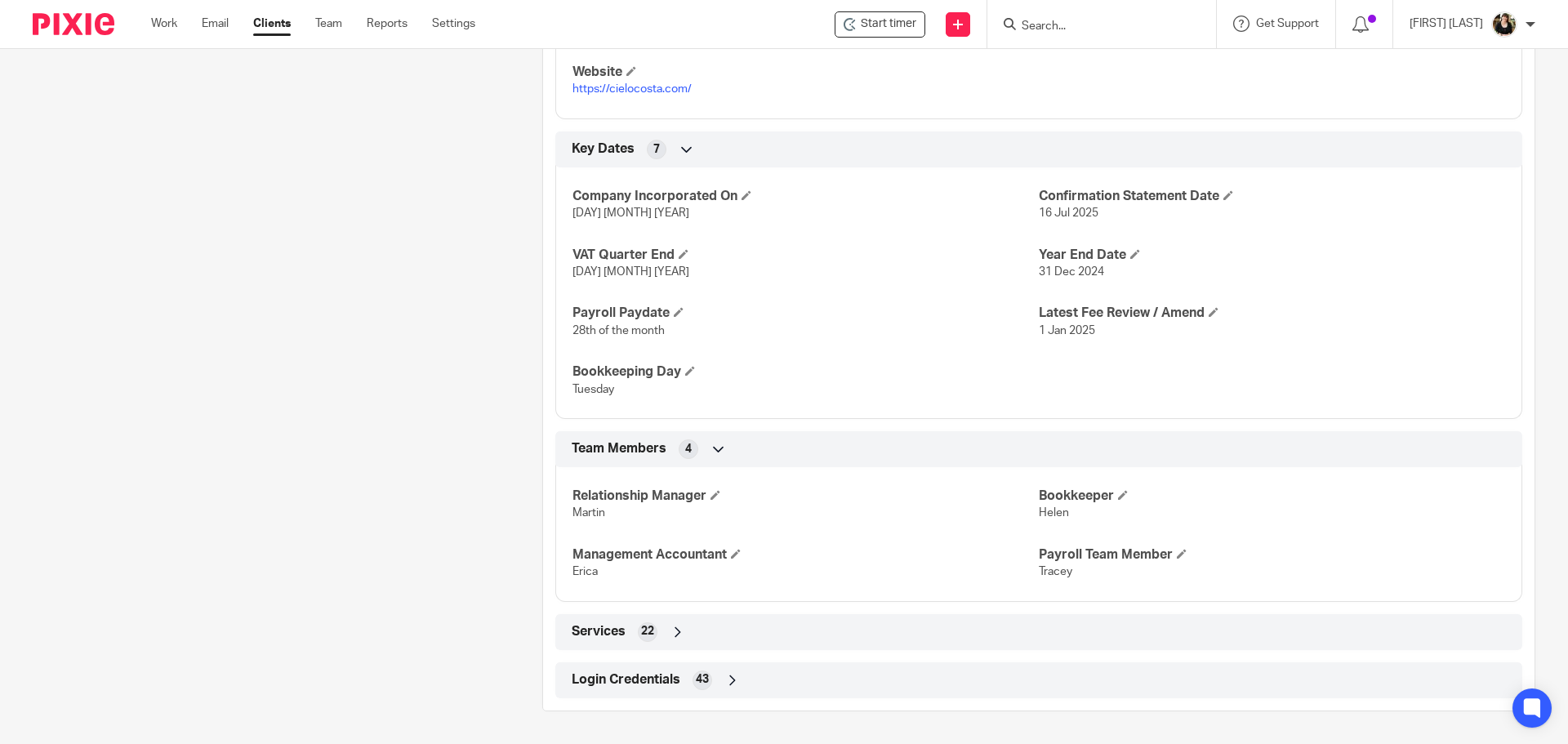click on "Login Credentials" at bounding box center [626, 679] 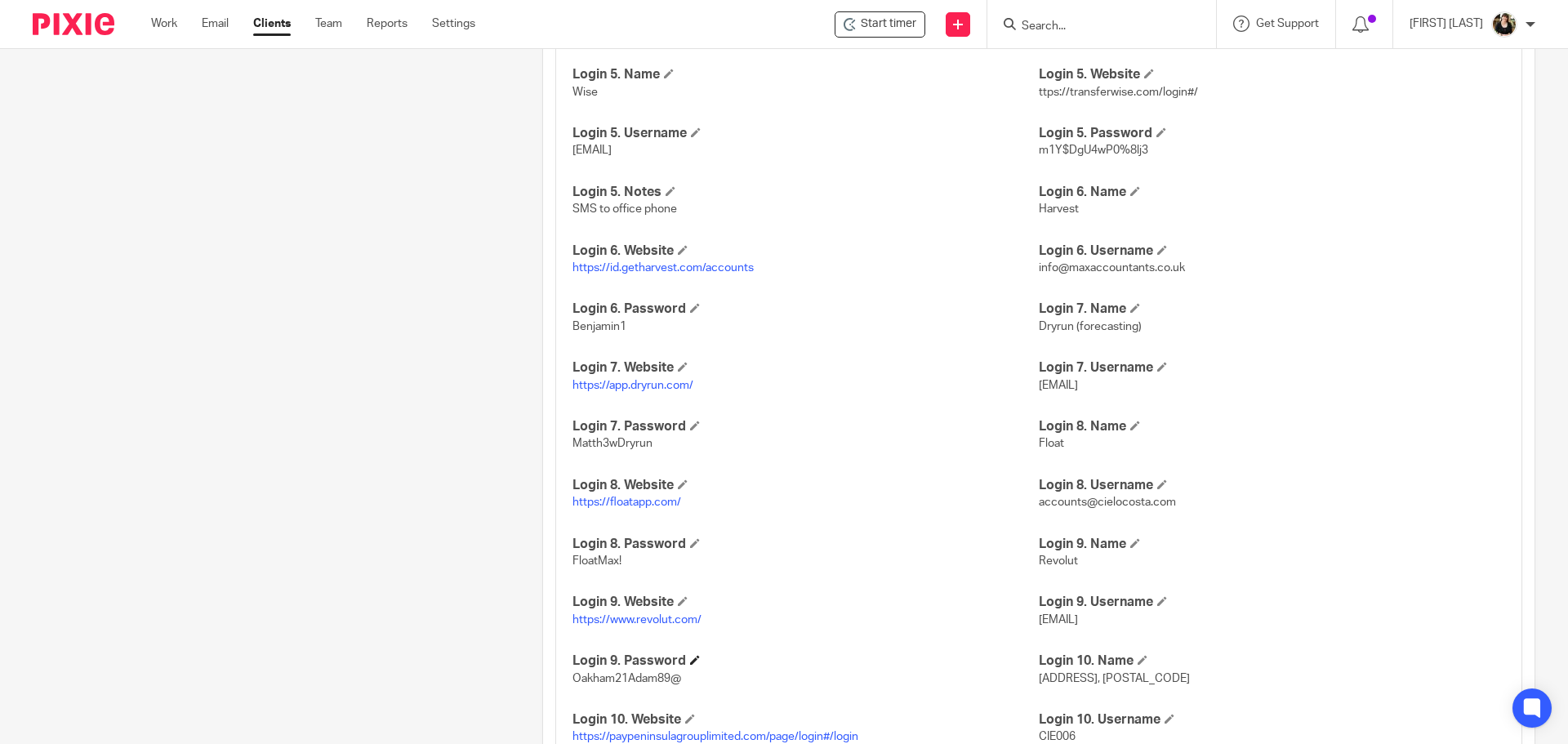 scroll, scrollTop: 2176, scrollLeft: 0, axis: vertical 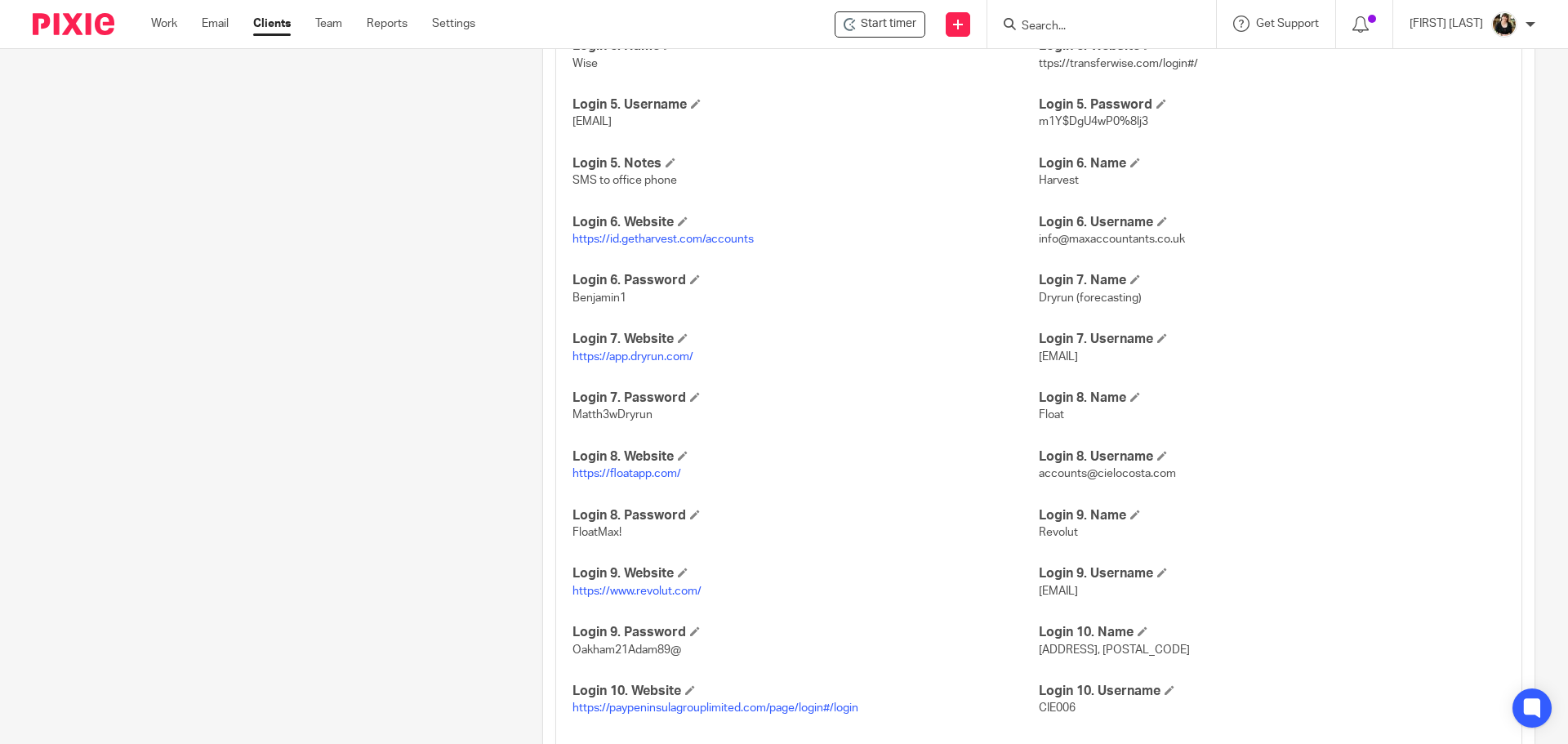 click on "https://www.revolut.com/" at bounding box center [637, 591] 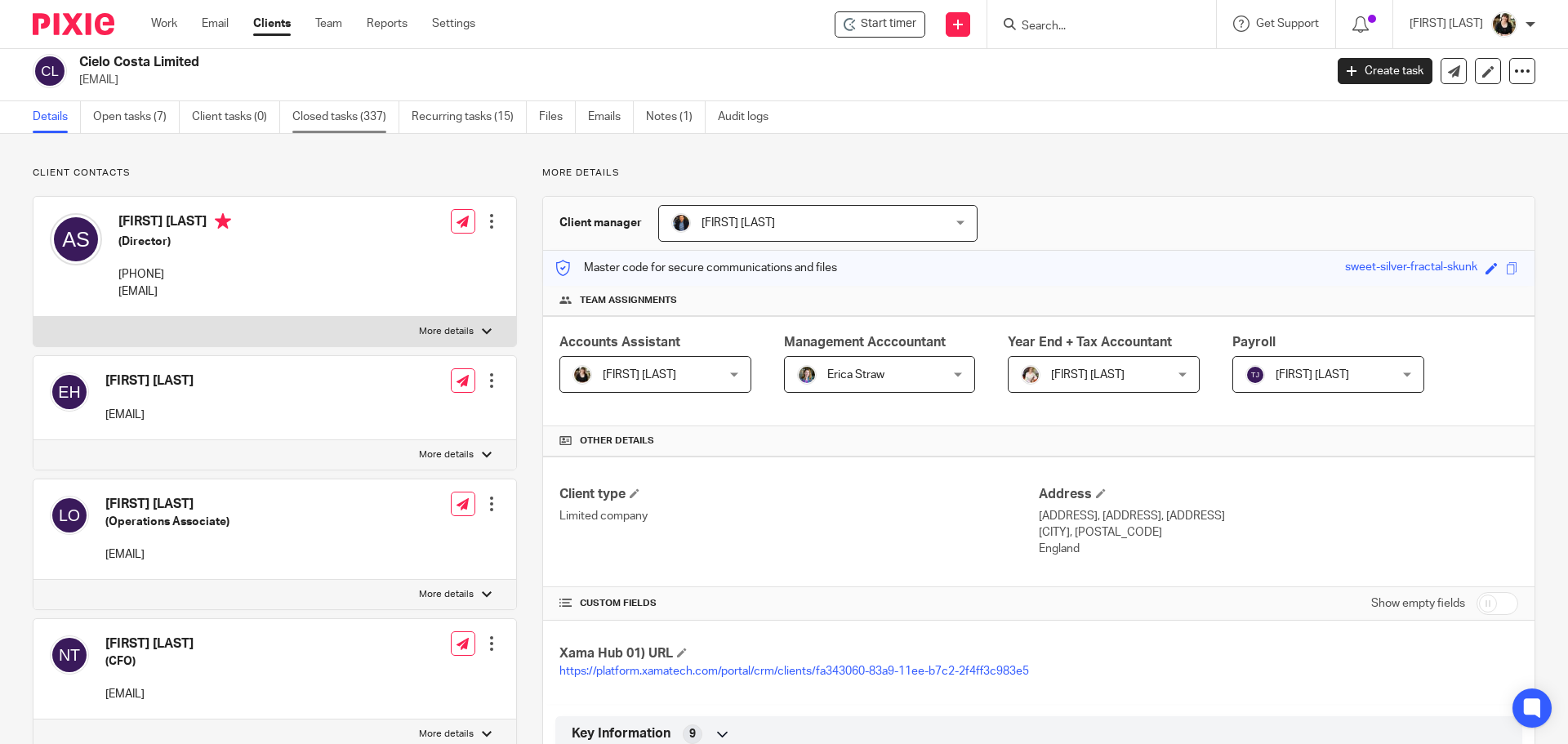 scroll, scrollTop: 0, scrollLeft: 0, axis: both 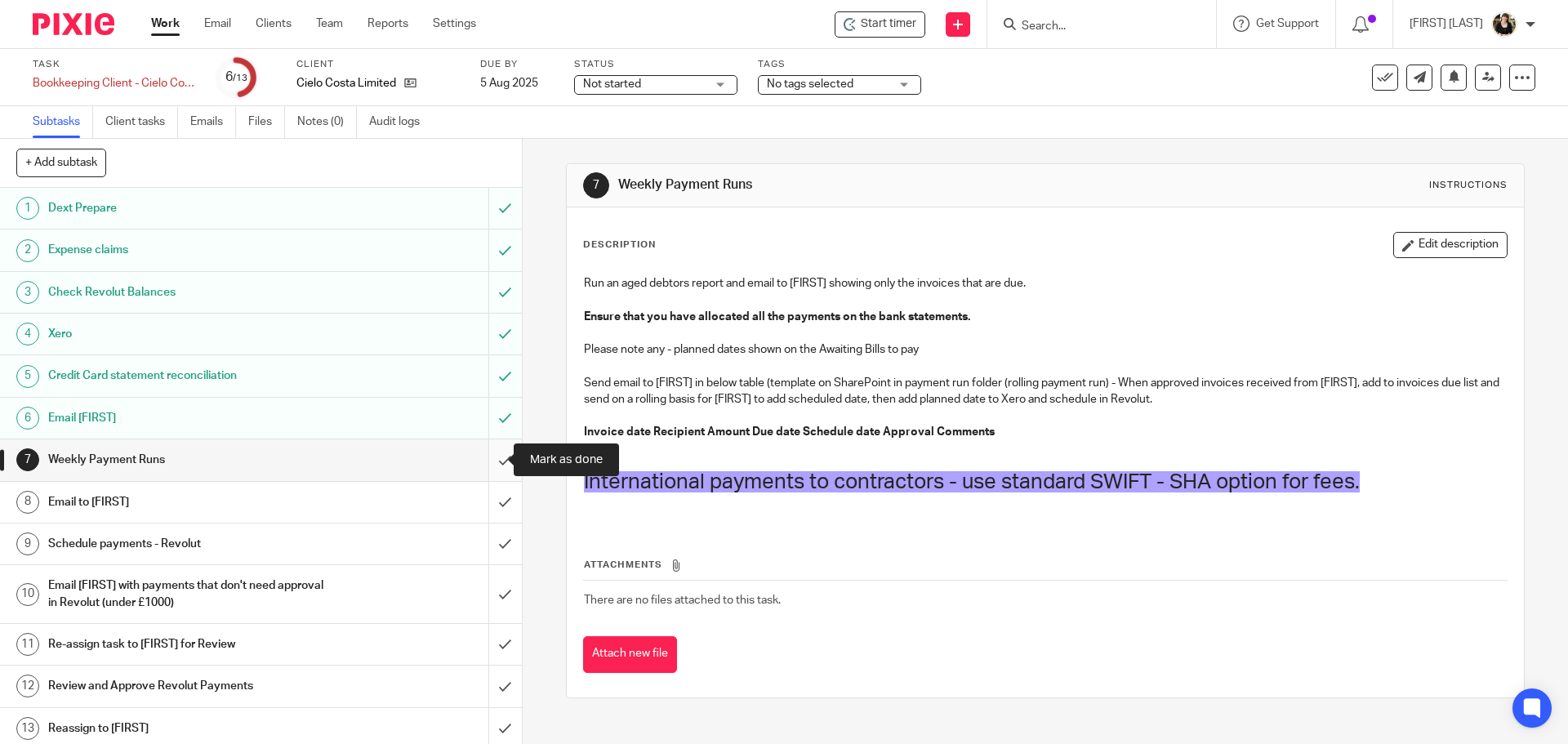 click at bounding box center [261, 460] 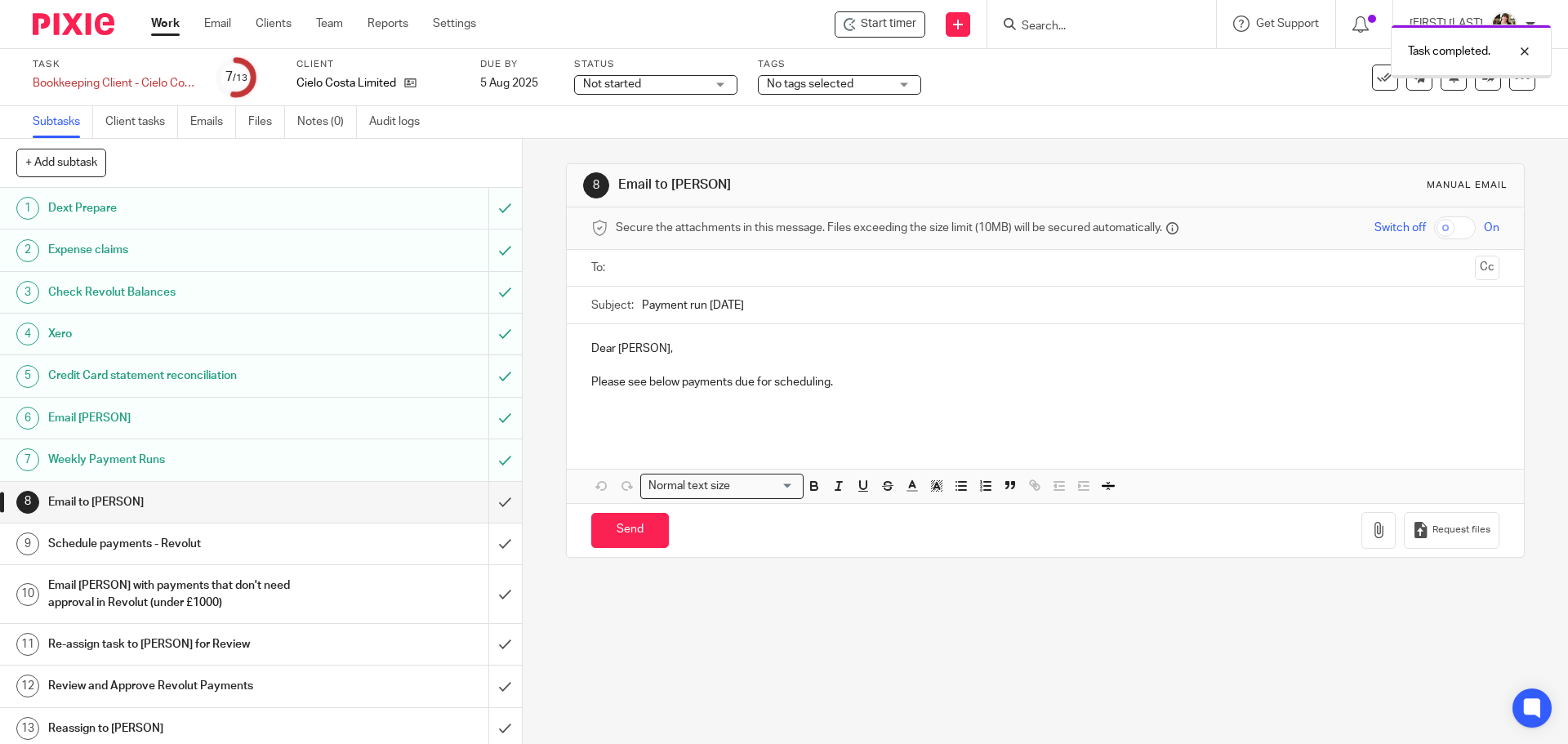 scroll, scrollTop: 0, scrollLeft: 0, axis: both 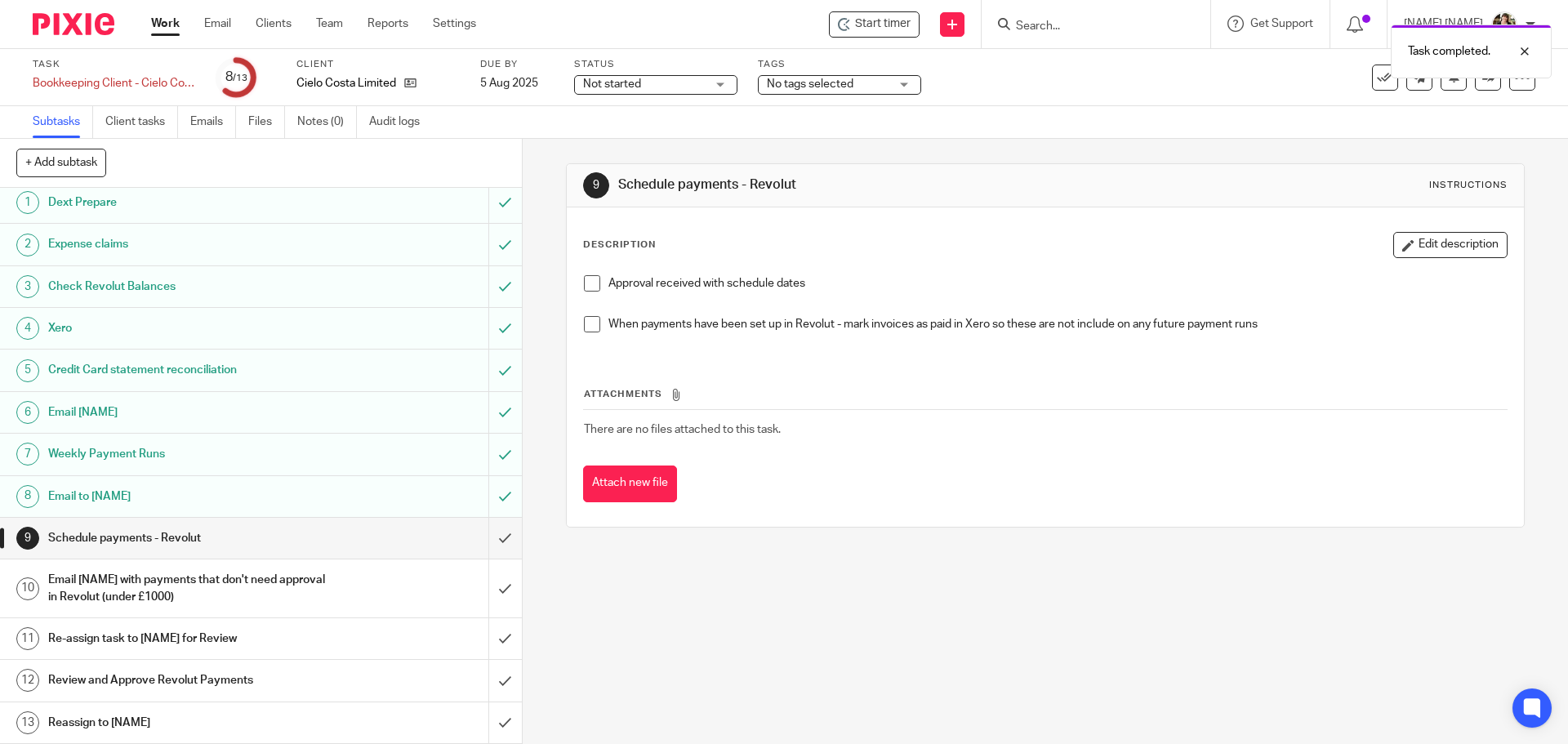 click on "Not started" at bounding box center (612, 84) 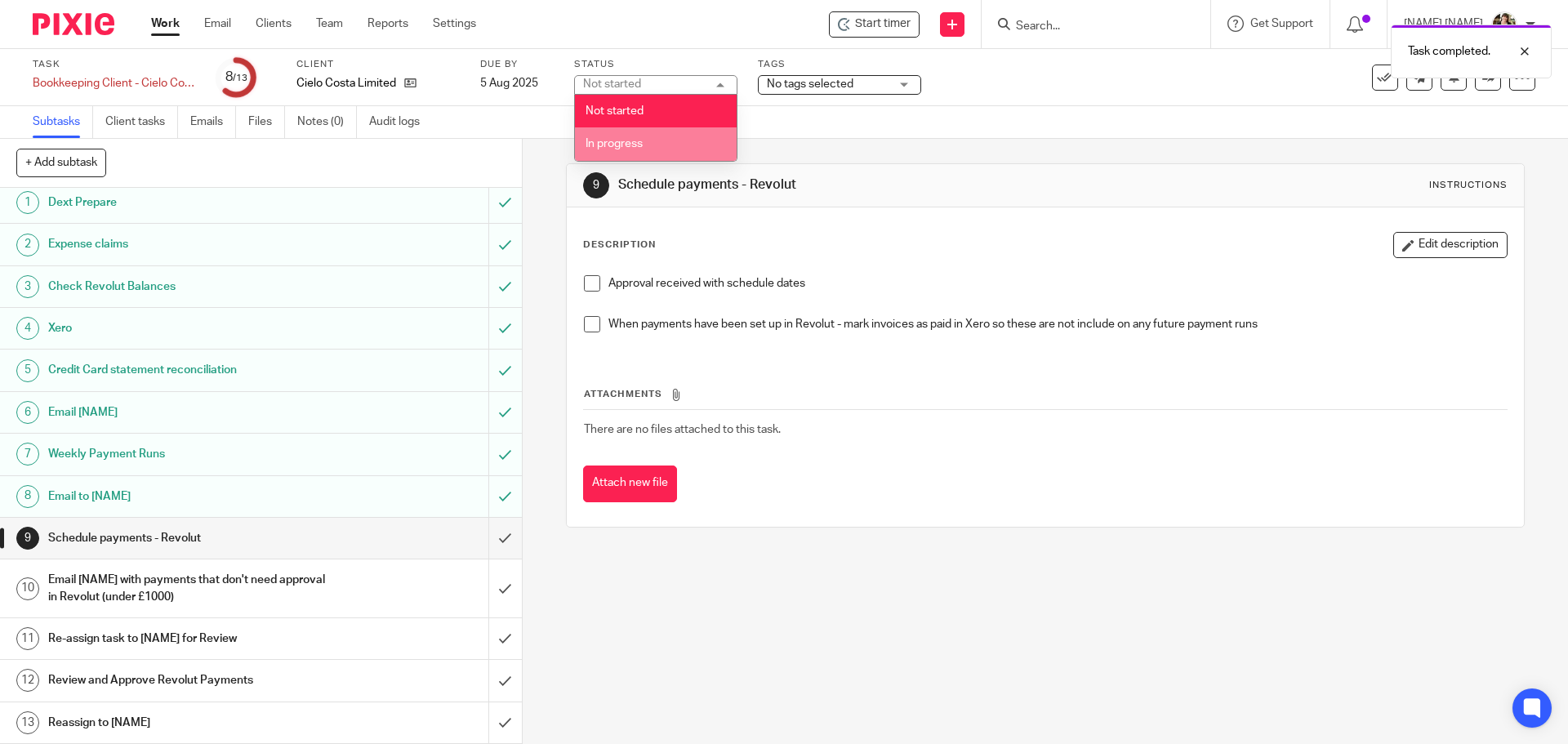 click on "In progress" at bounding box center (656, 144) 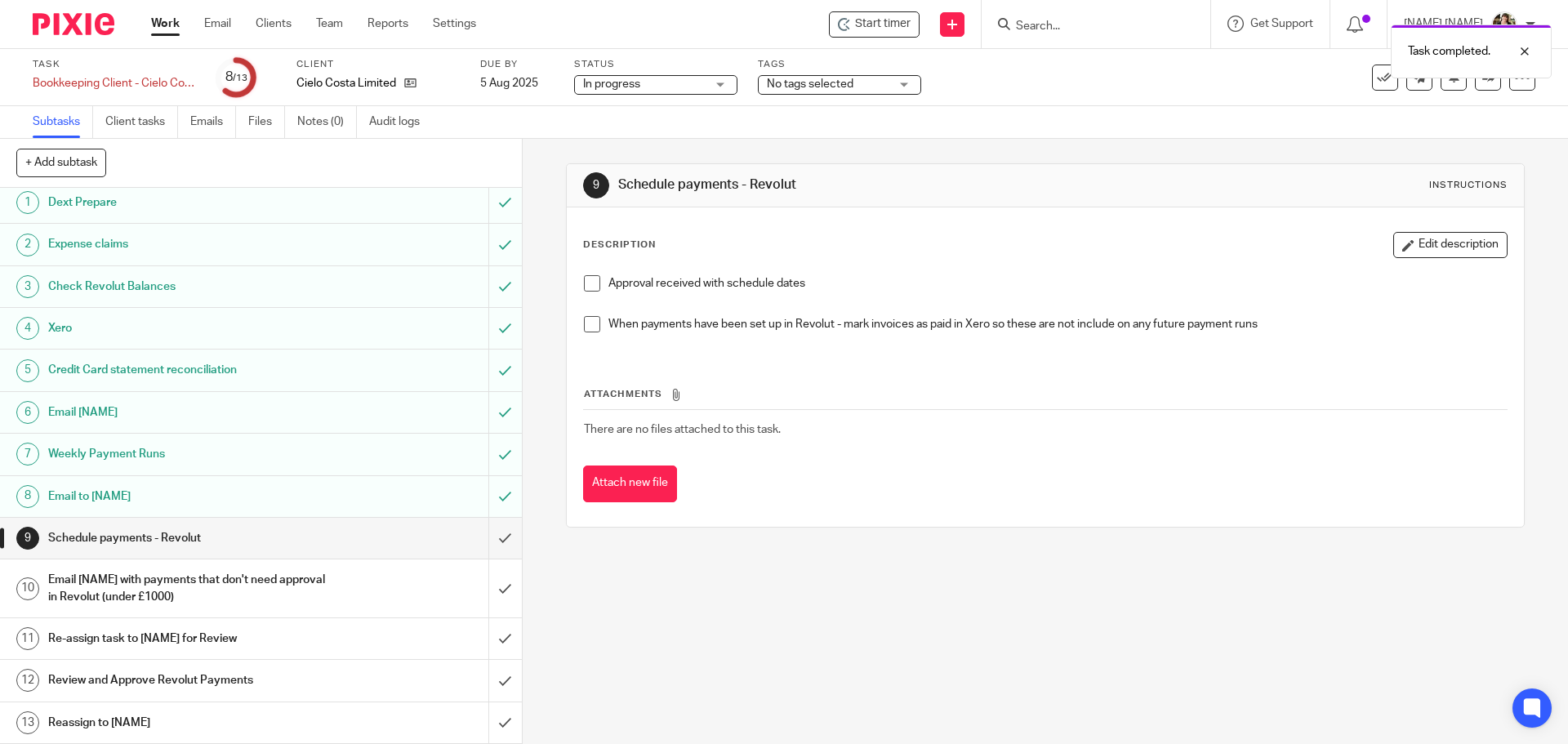 drag, startPoint x: 765, startPoint y: 91, endPoint x: 777, endPoint y: 88, distance: 12.3693169 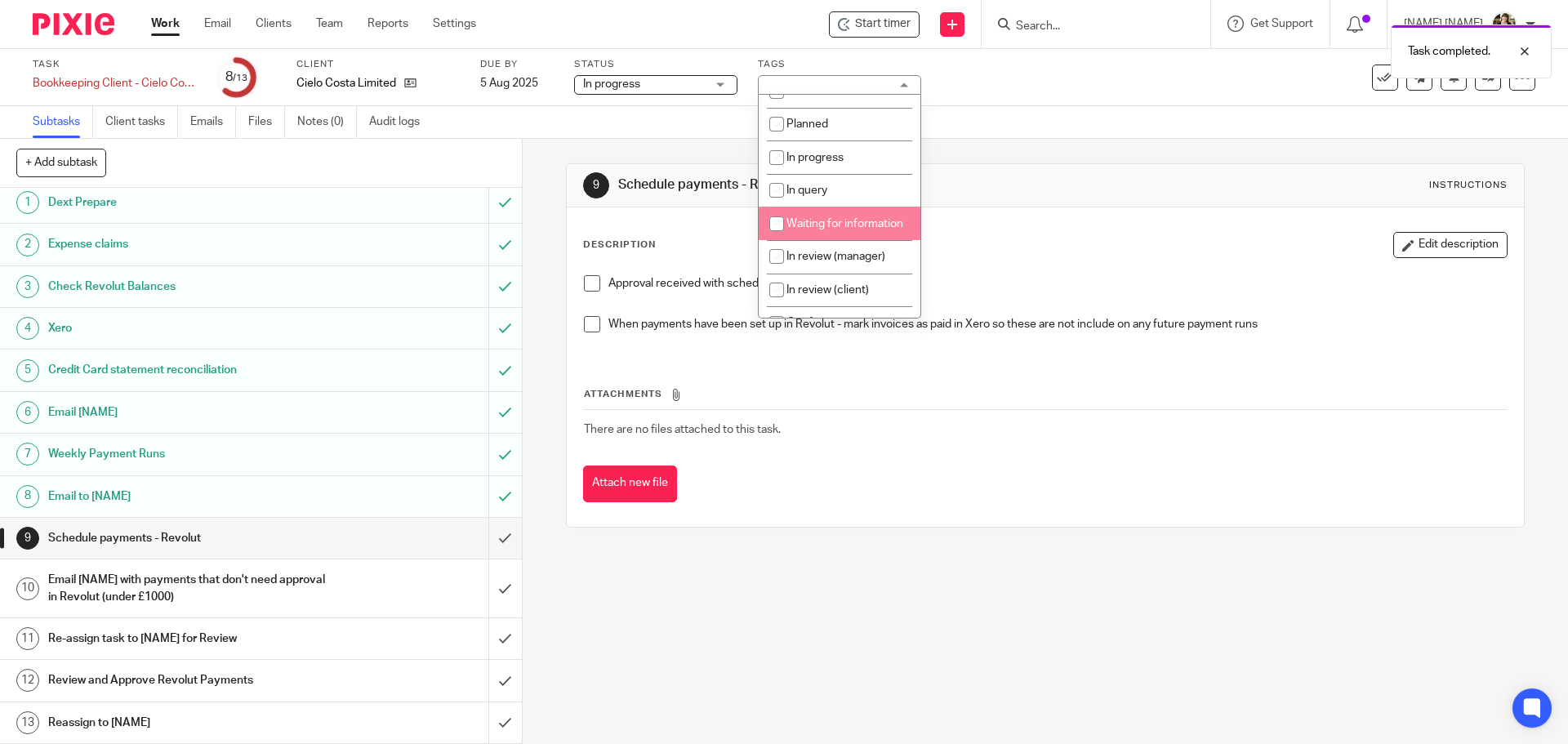 scroll, scrollTop: 82, scrollLeft: 0, axis: vertical 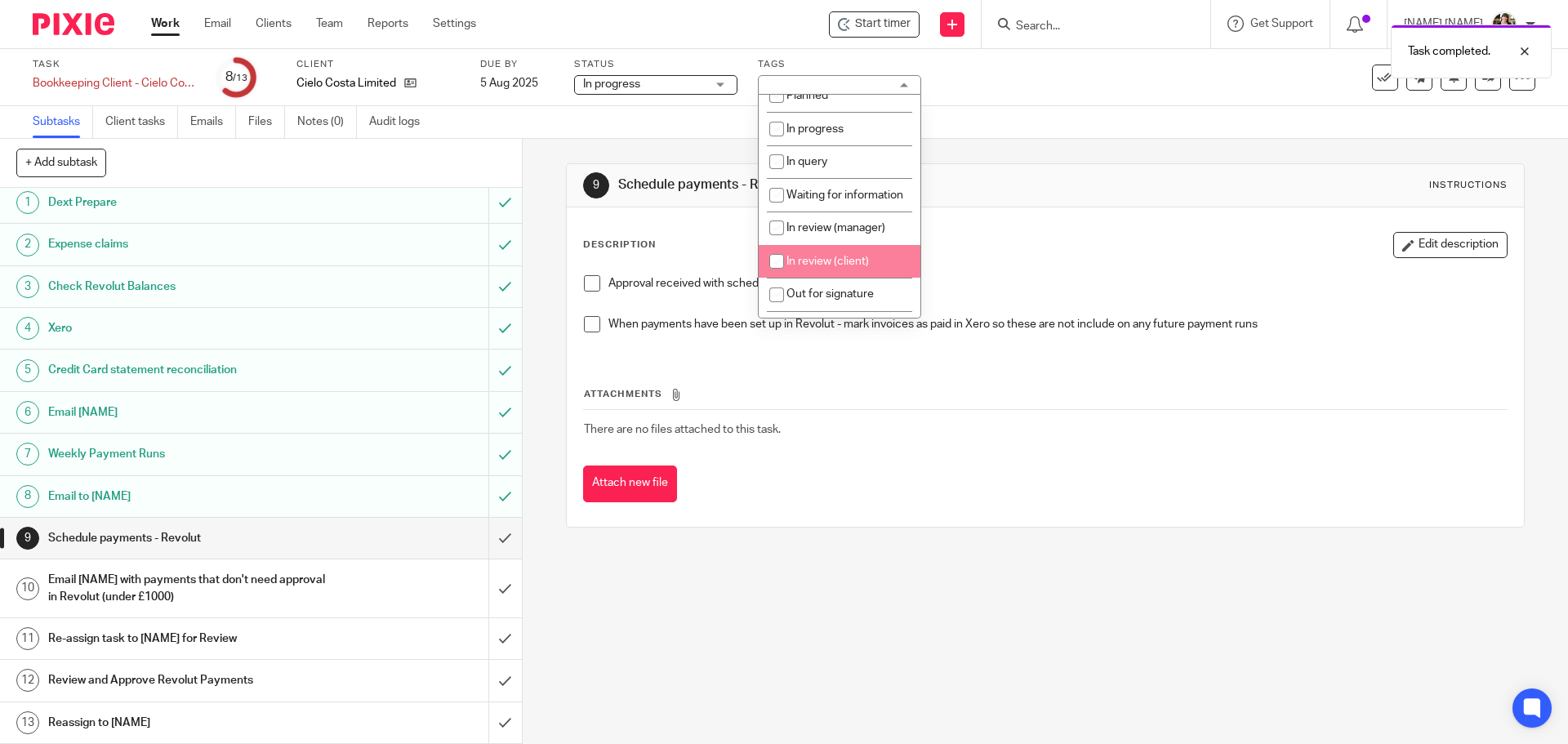 click on "In review (client)" at bounding box center [840, 261] 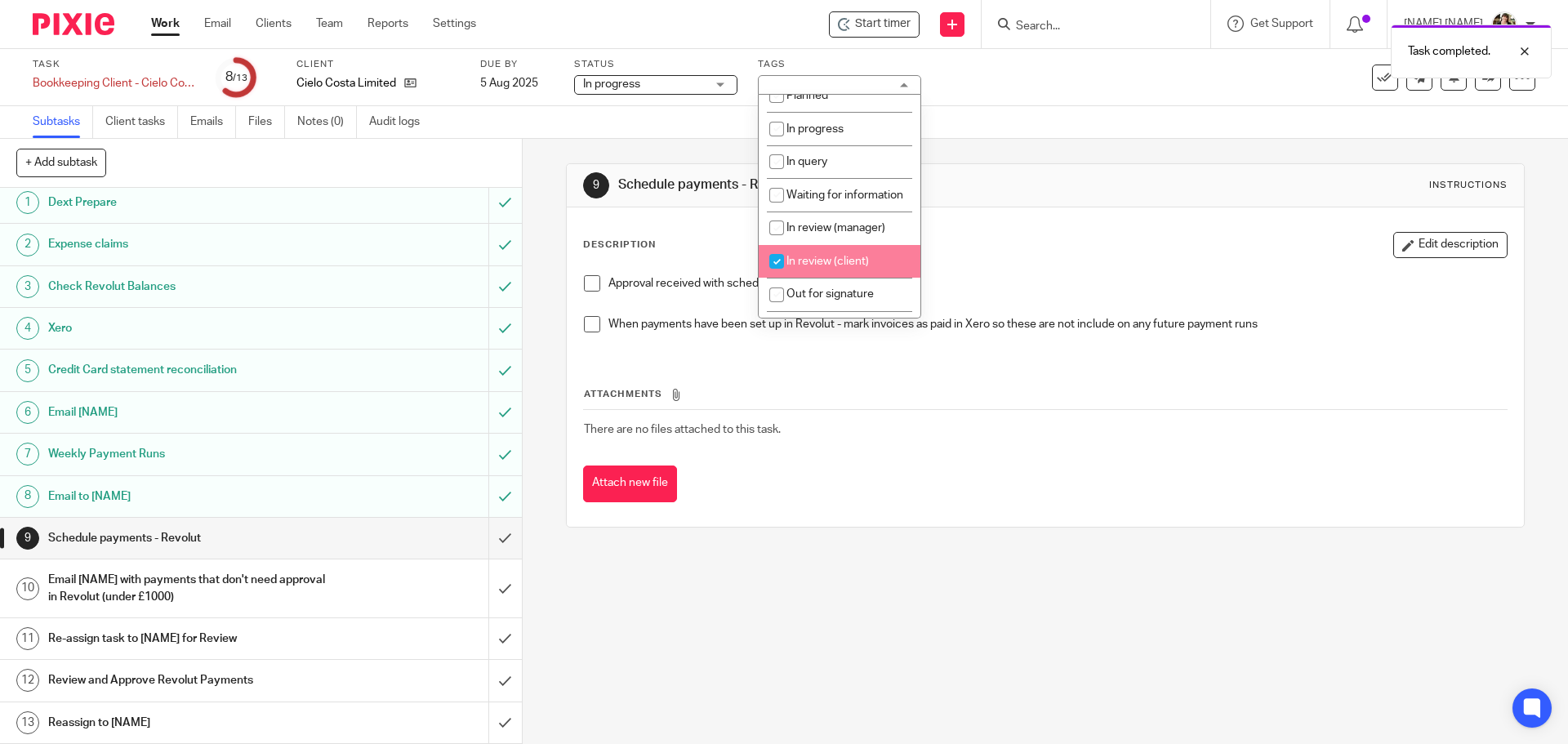checkbox on "true" 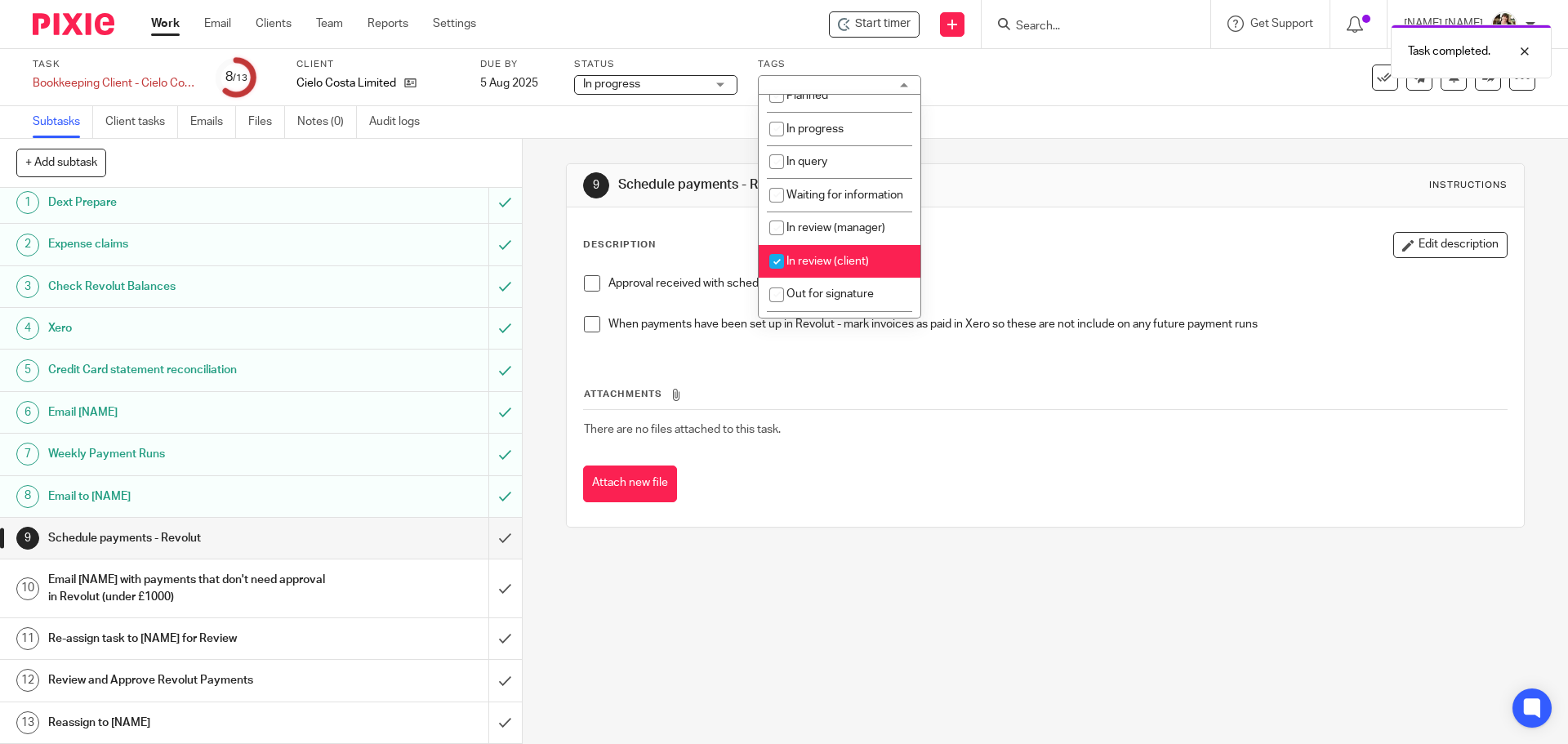click on "Description
Edit description
Approval received with schedule dates   When payments have been set up in Revolut - mark invoices as paid in Xero so these are not include on any future payment runs" at bounding box center (1045, 292) 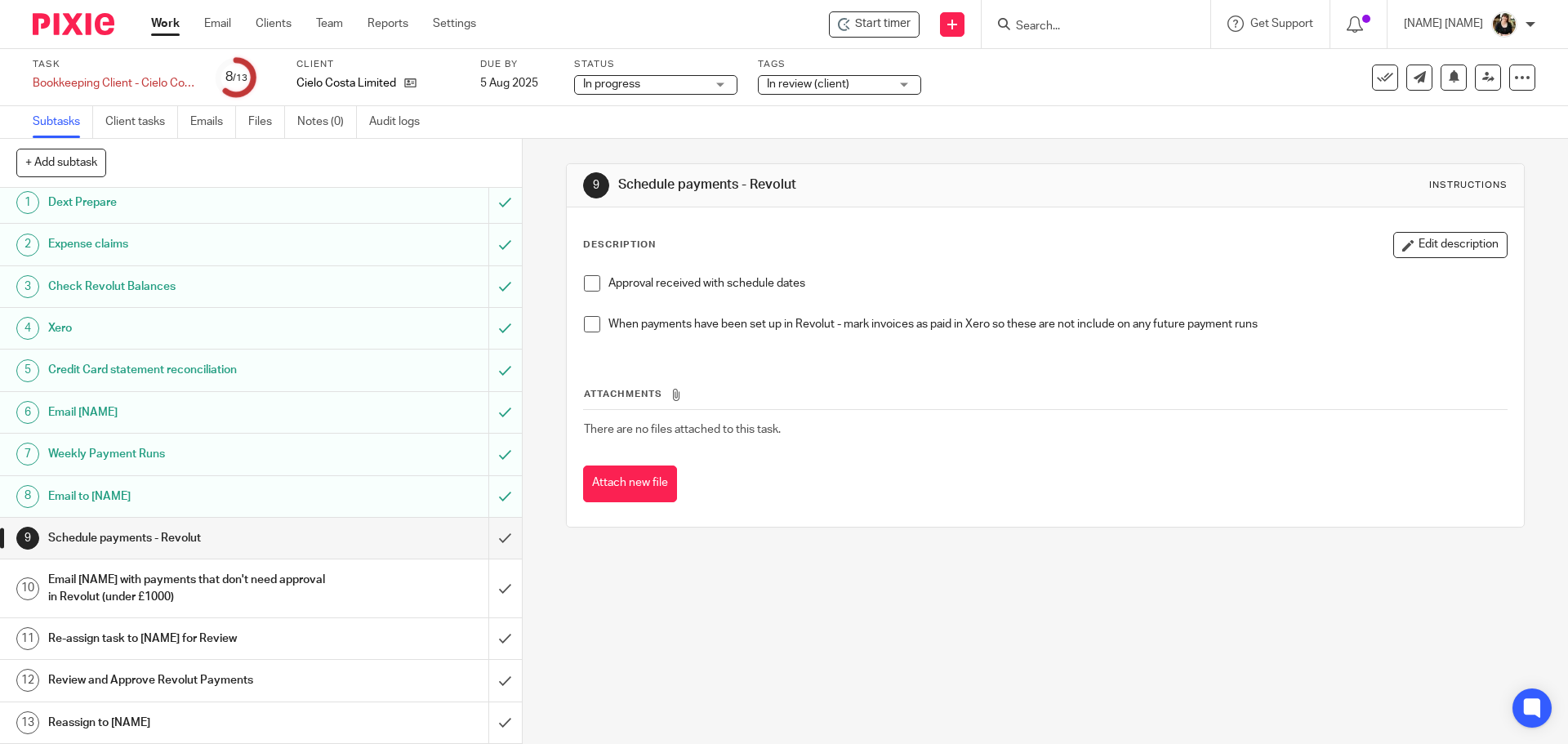 click on "Work" at bounding box center (165, 24) 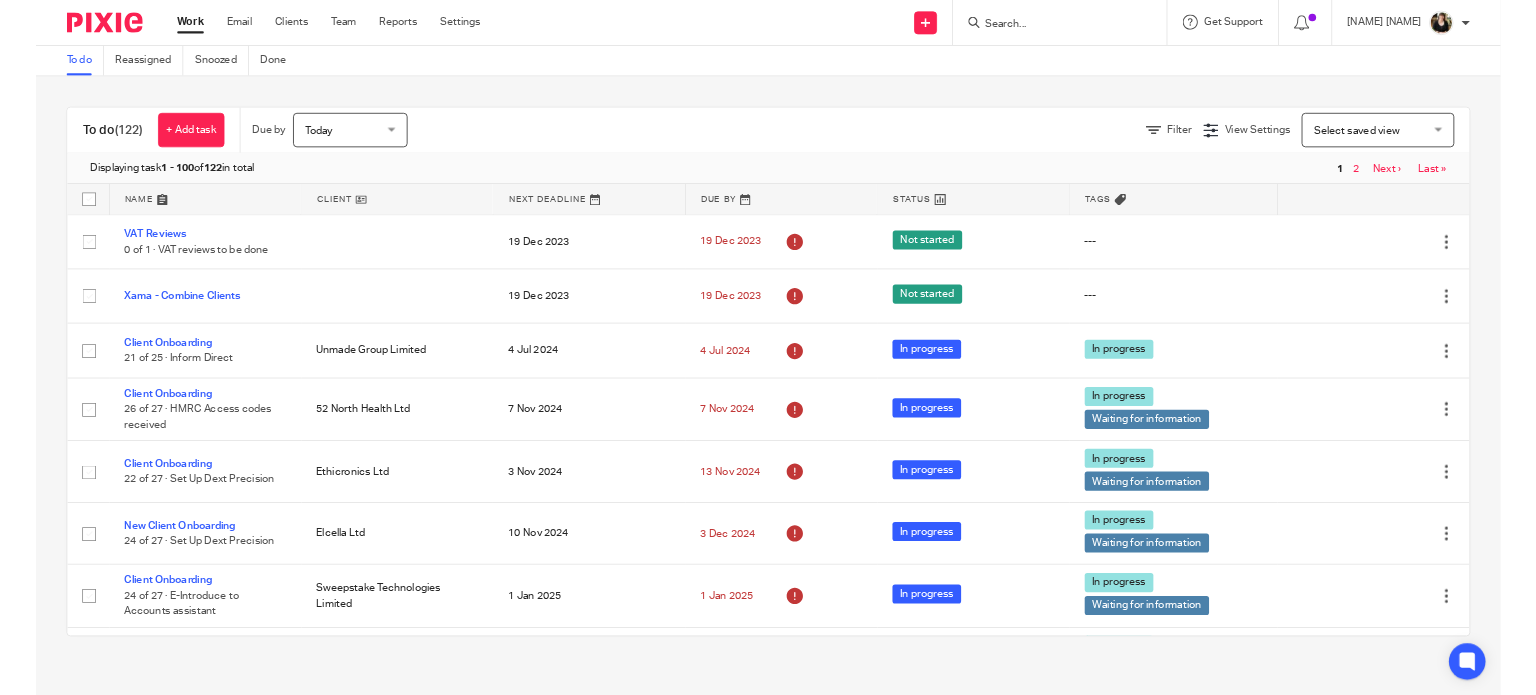 scroll, scrollTop: 0, scrollLeft: 0, axis: both 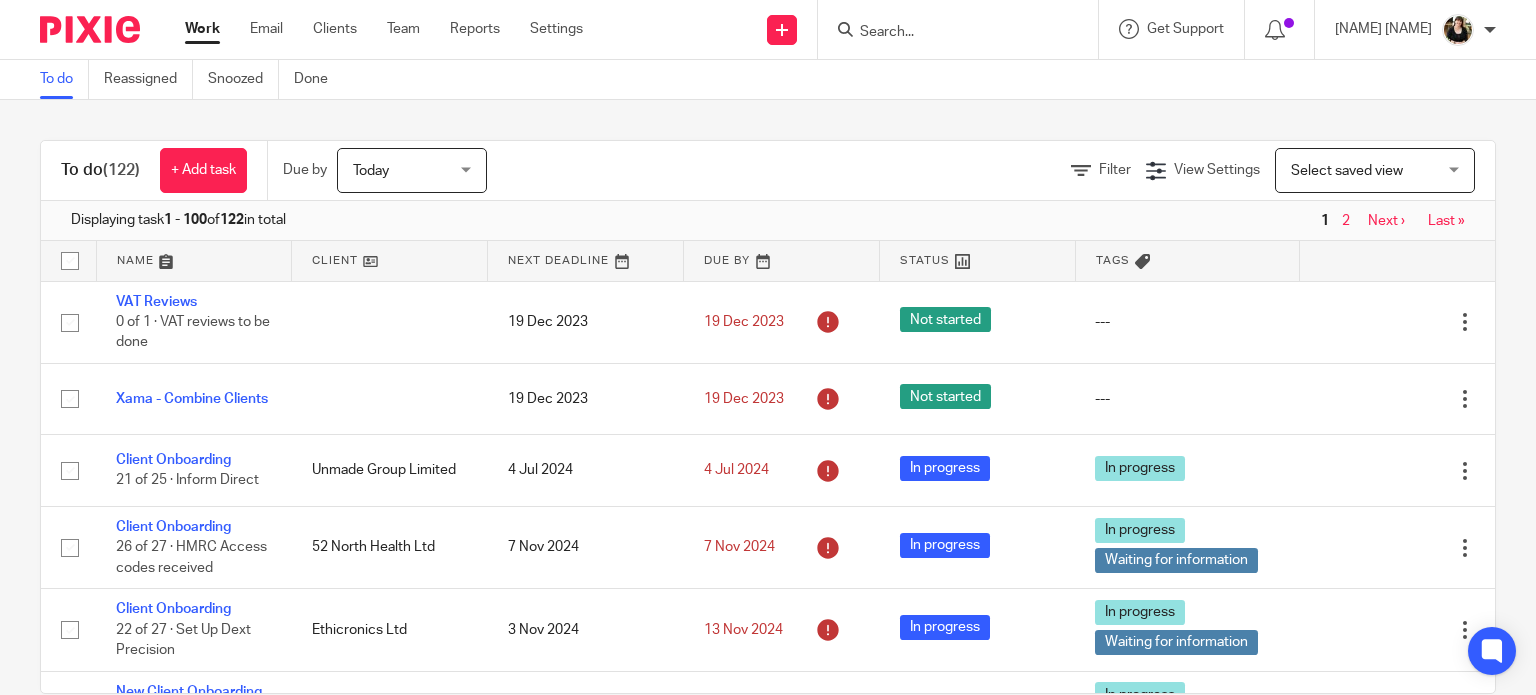 click at bounding box center [948, 33] 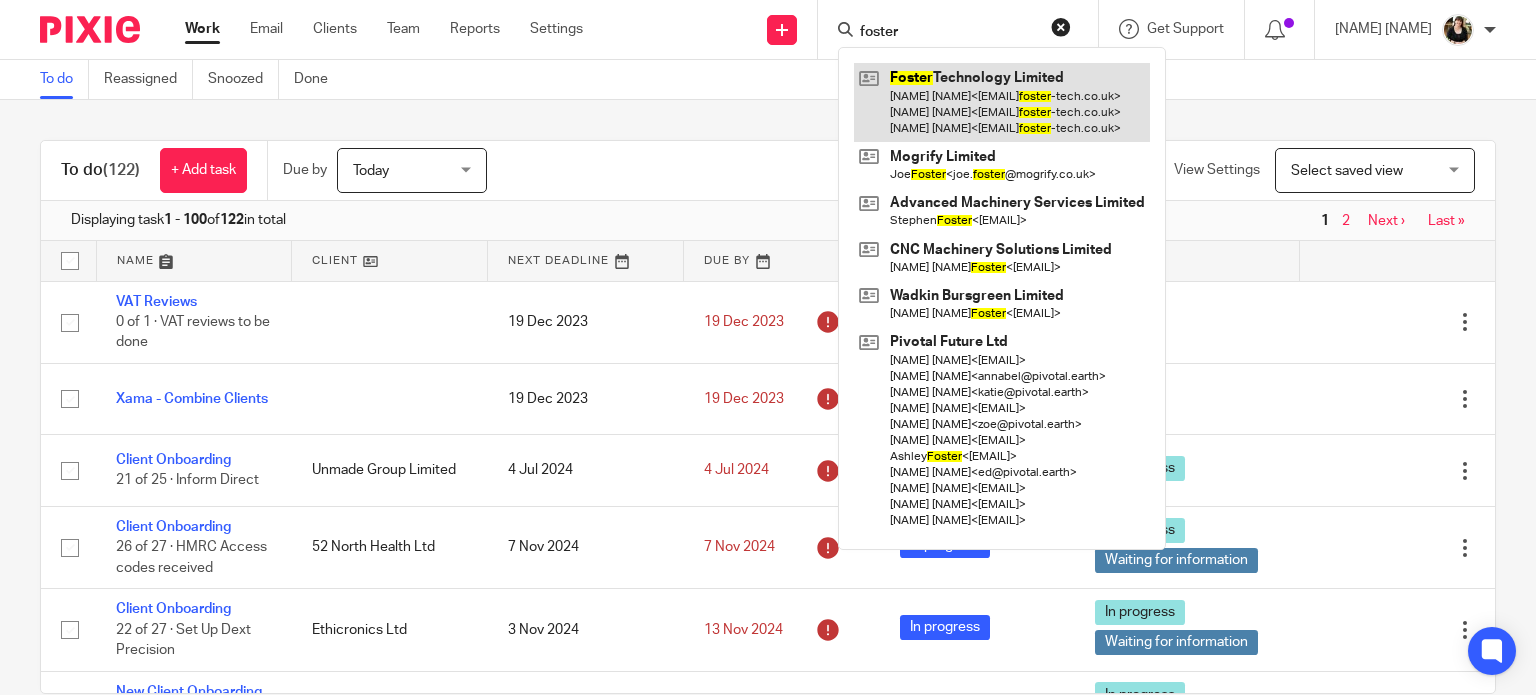 type on "foster" 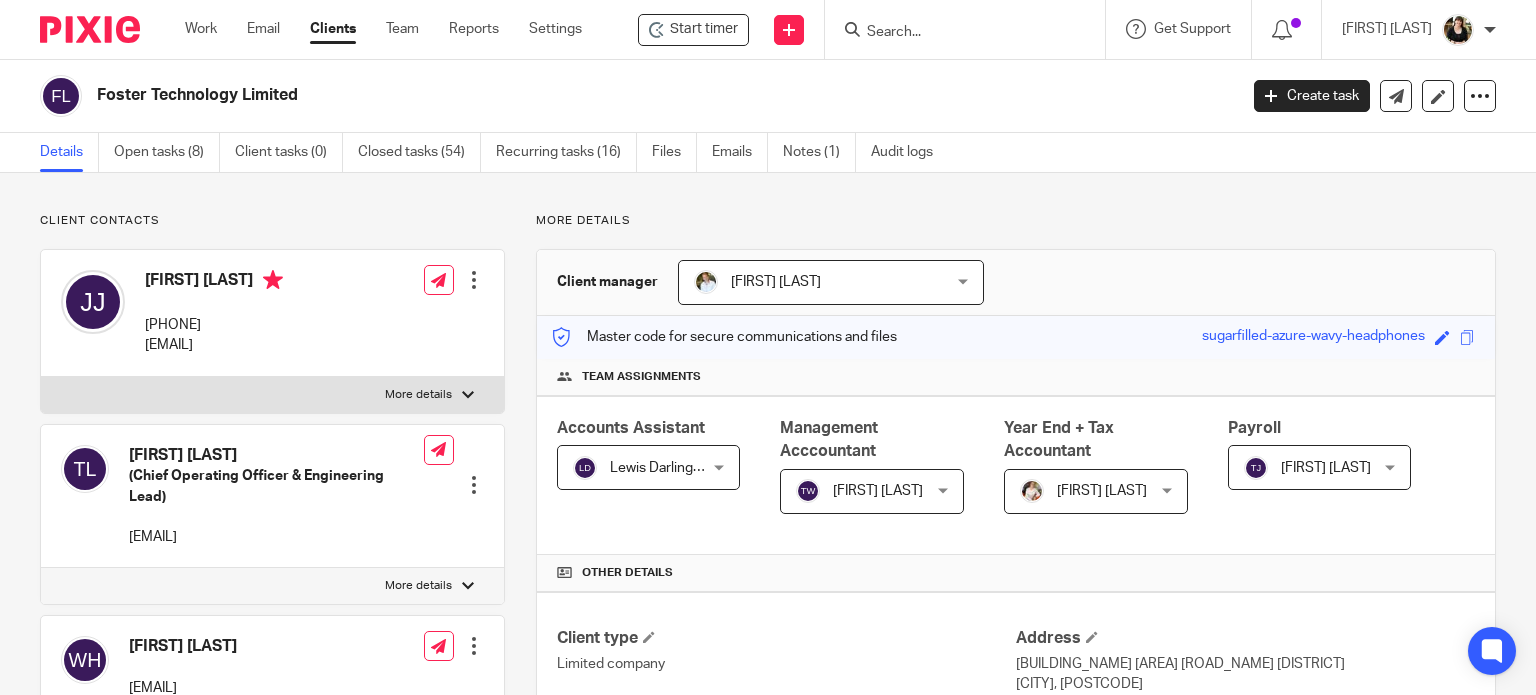 scroll, scrollTop: 0, scrollLeft: 0, axis: both 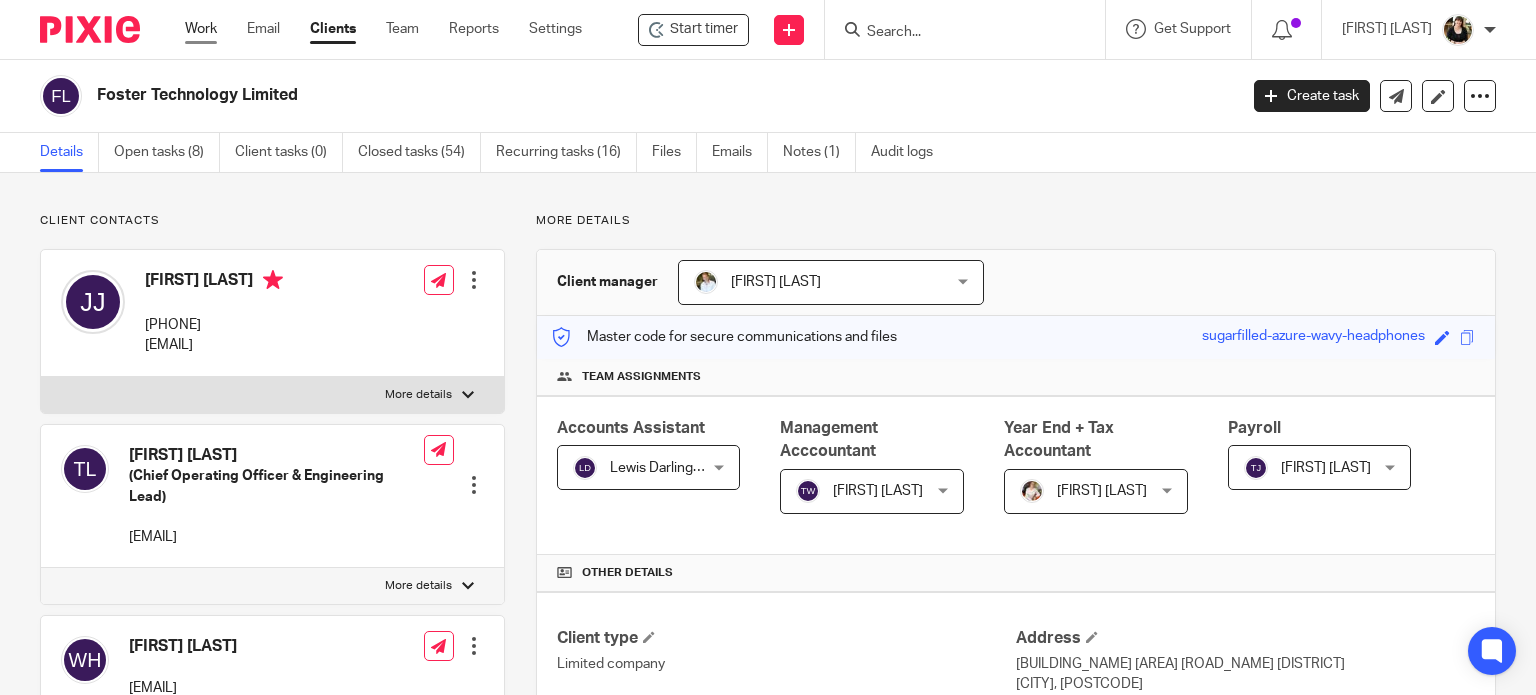 click on "Work" at bounding box center (201, 29) 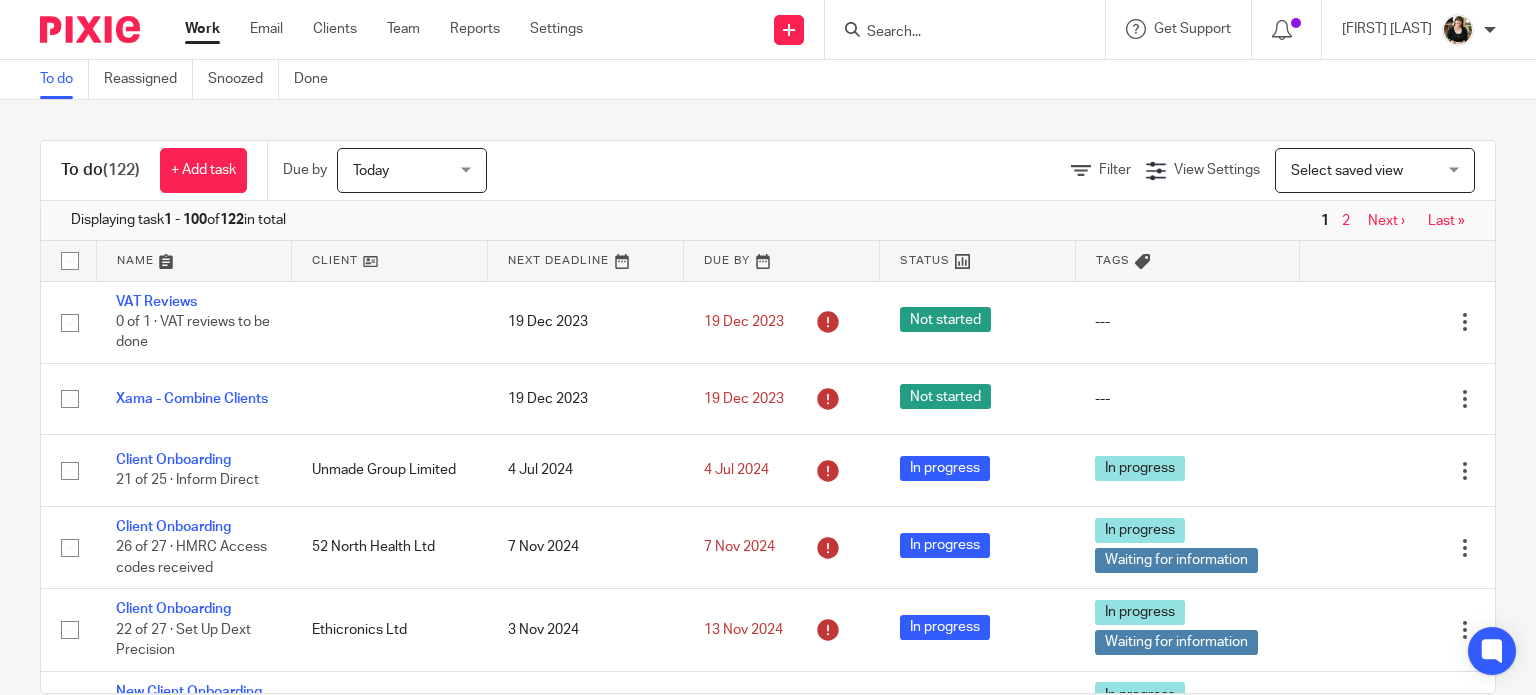 scroll, scrollTop: 0, scrollLeft: 0, axis: both 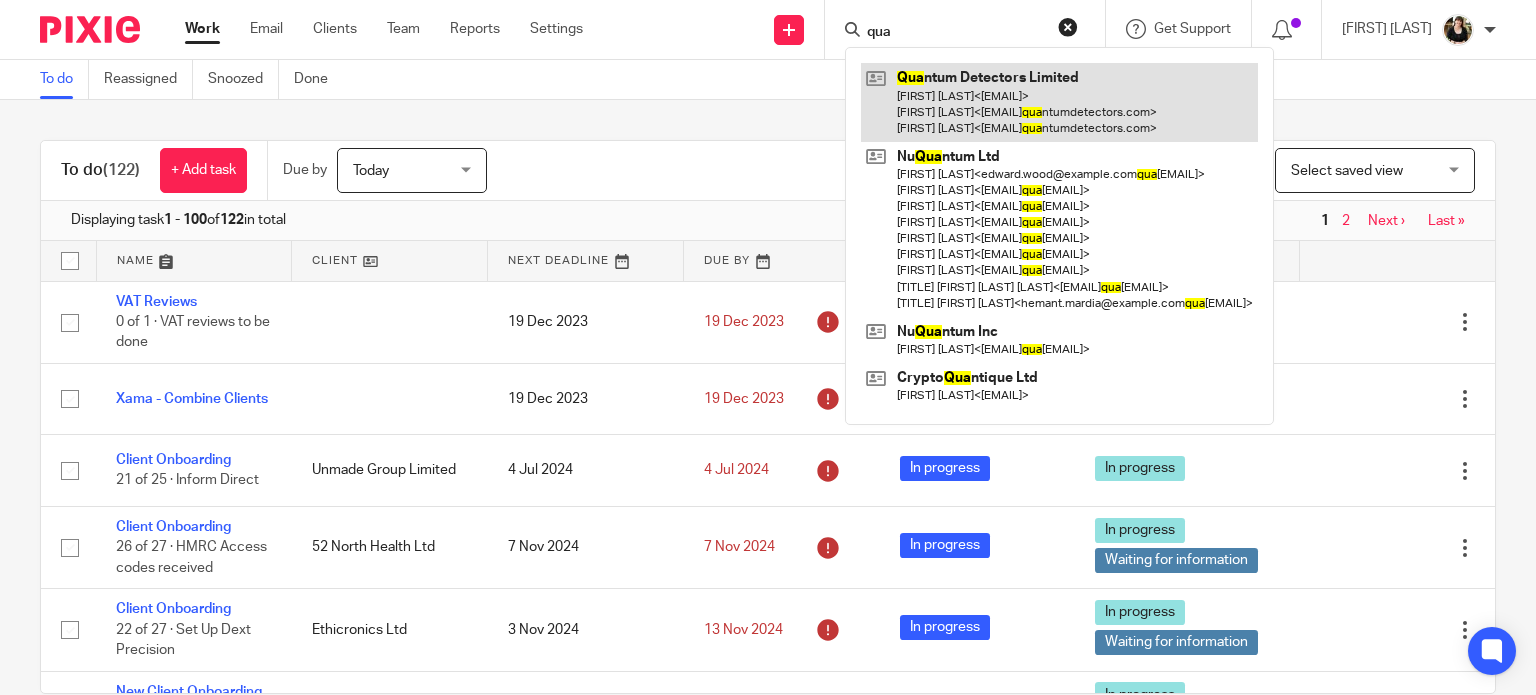 type on "qua" 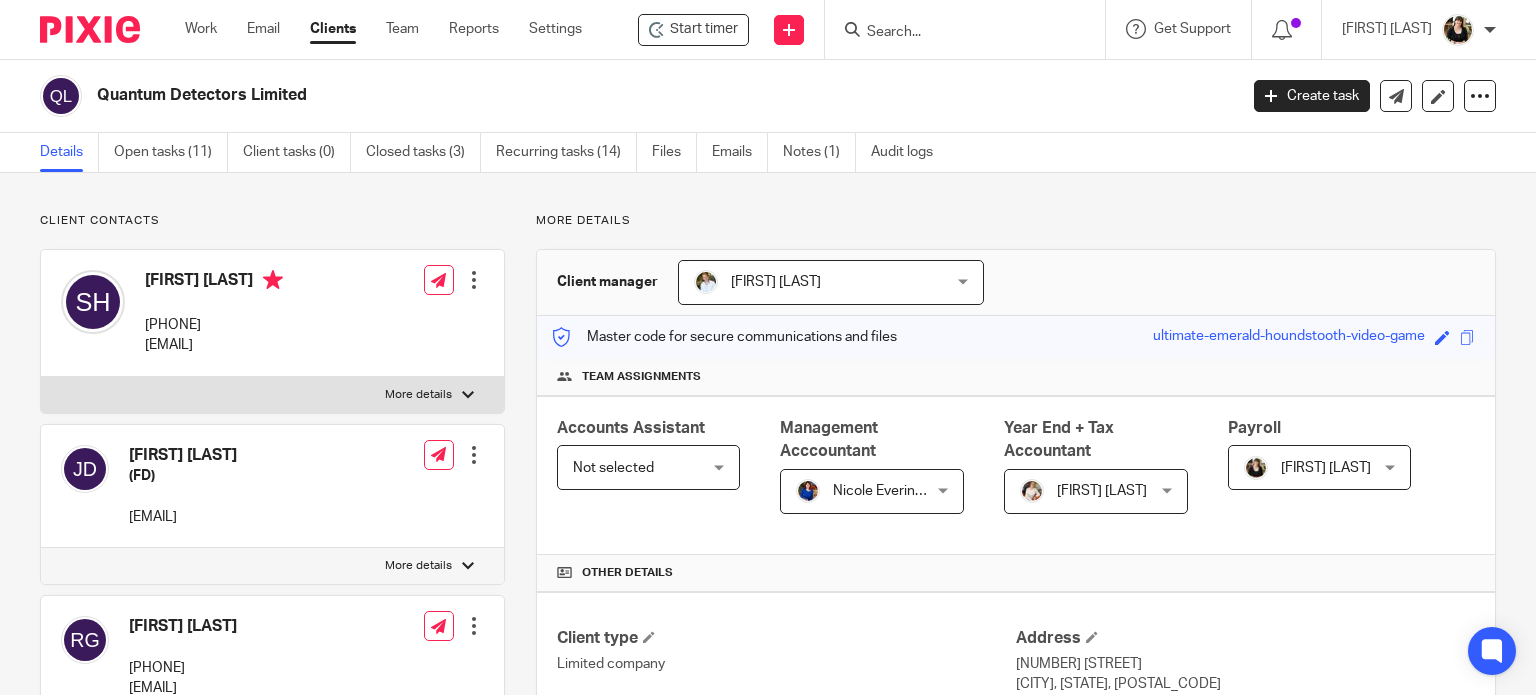 scroll, scrollTop: 0, scrollLeft: 0, axis: both 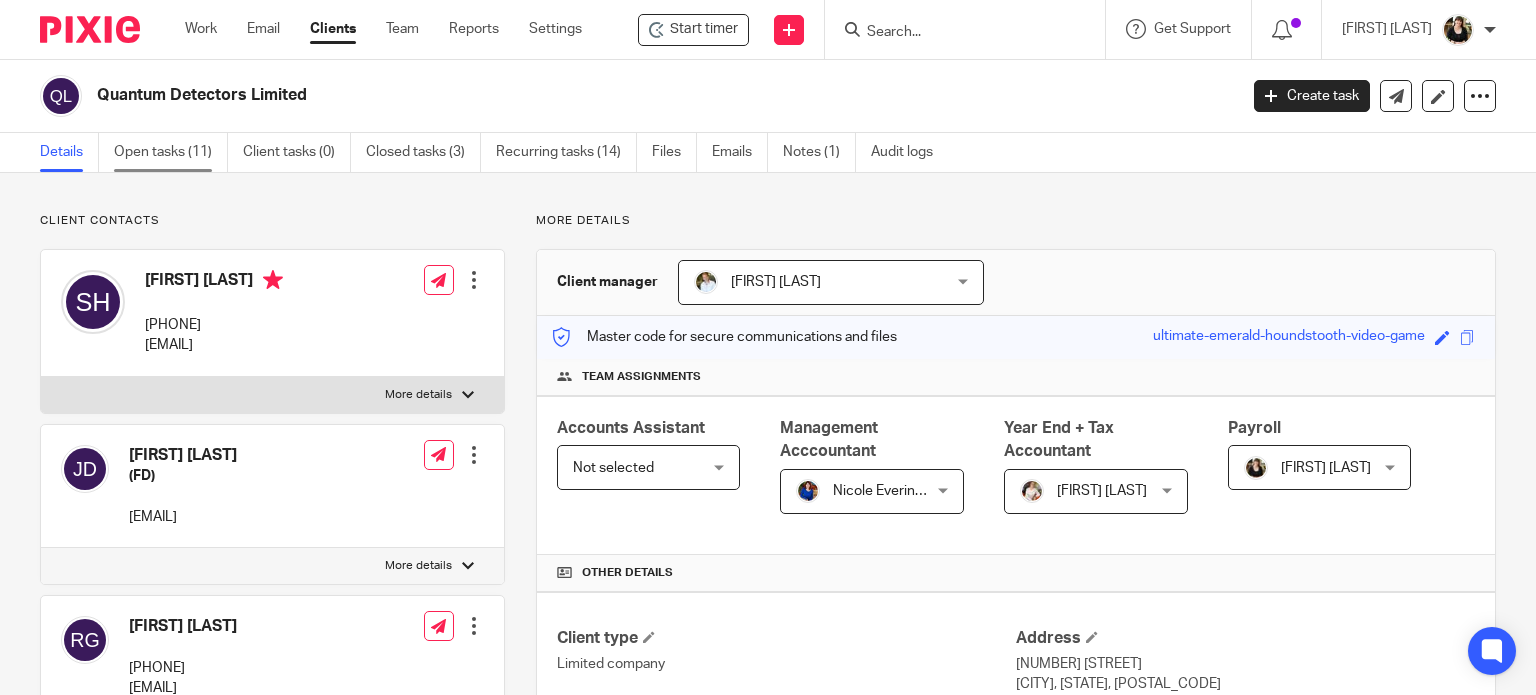 click on "Open tasks (11)" at bounding box center (171, 152) 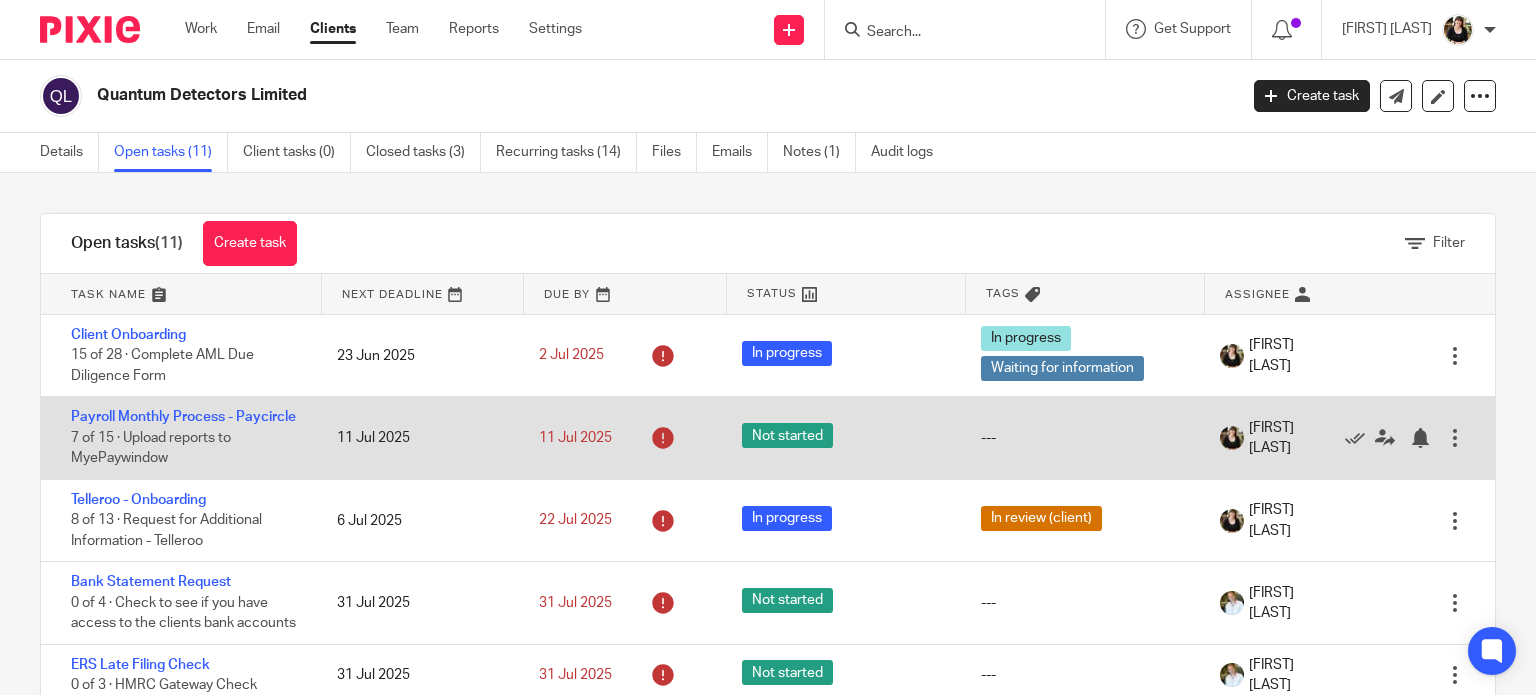 scroll, scrollTop: 0, scrollLeft: 0, axis: both 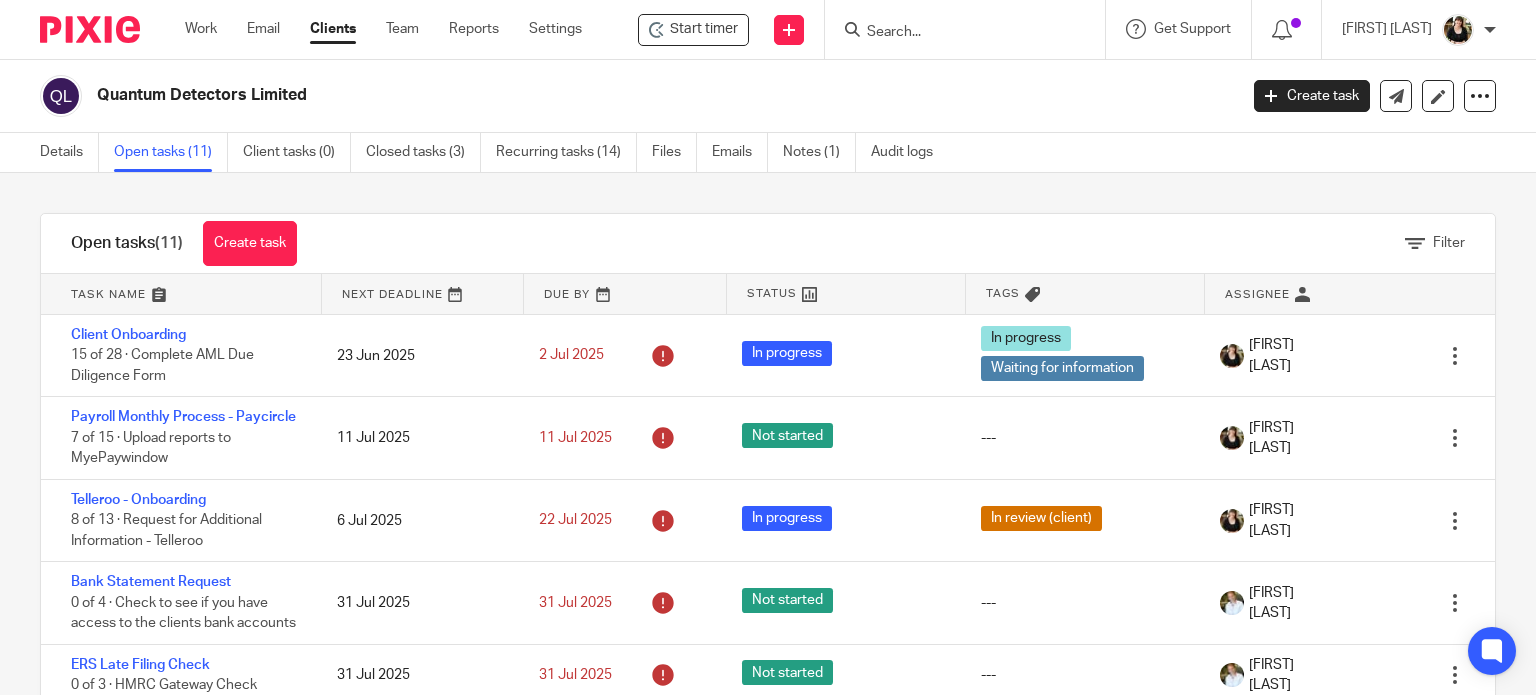 click at bounding box center [955, 33] 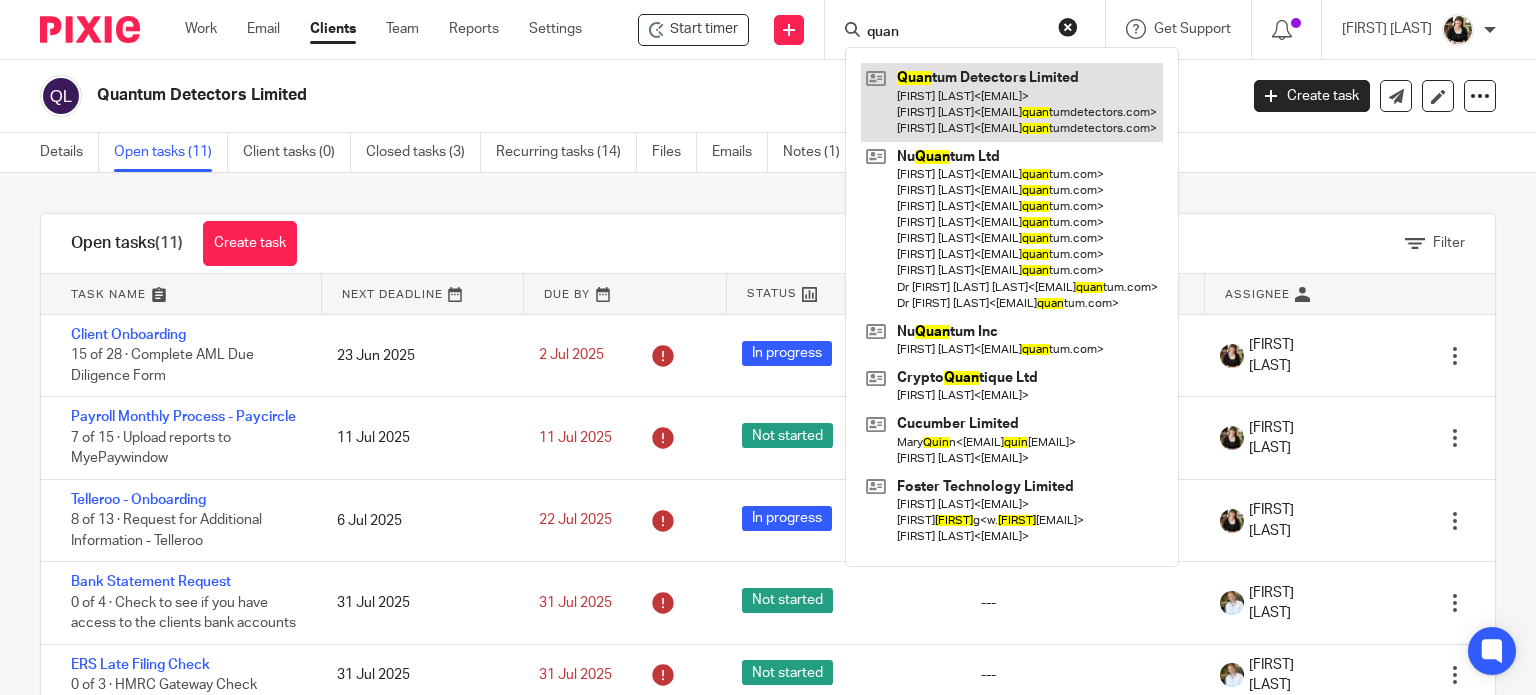 type on "quan" 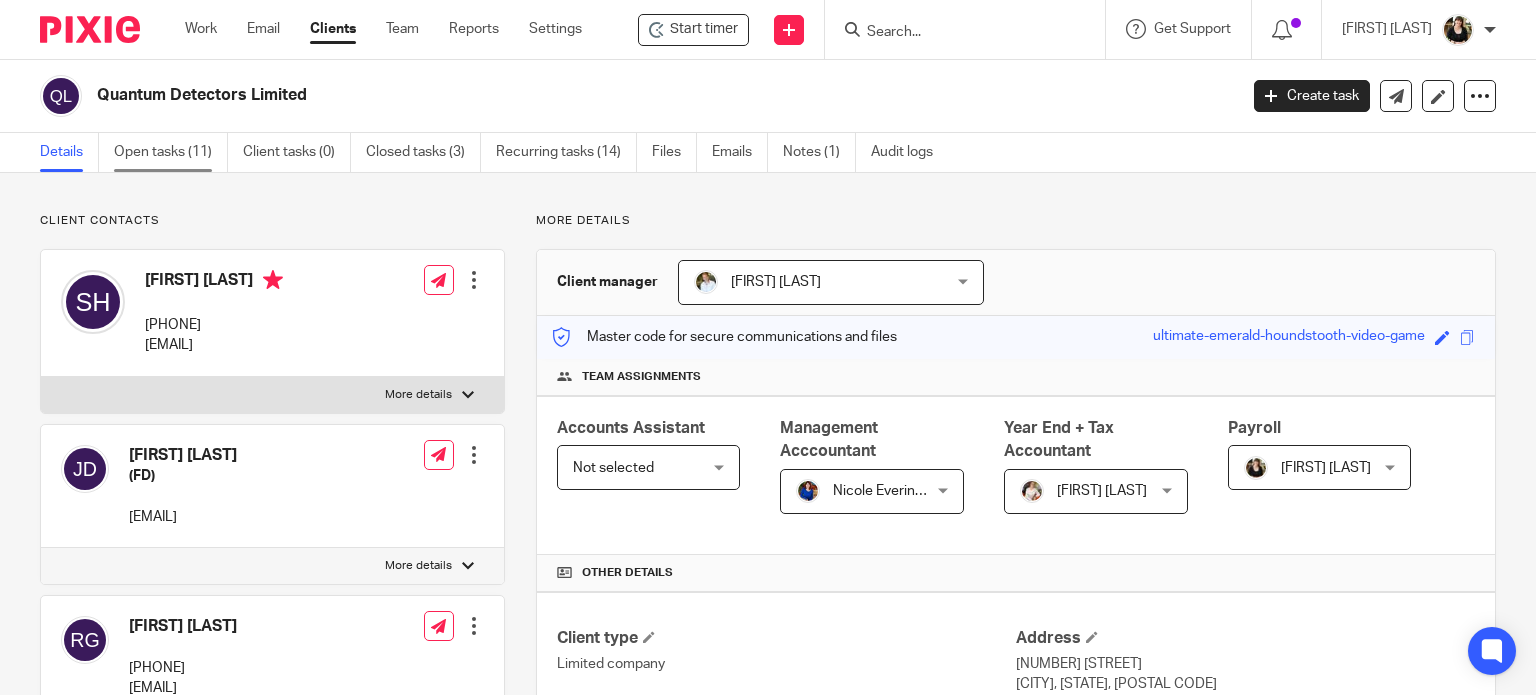 scroll, scrollTop: 0, scrollLeft: 0, axis: both 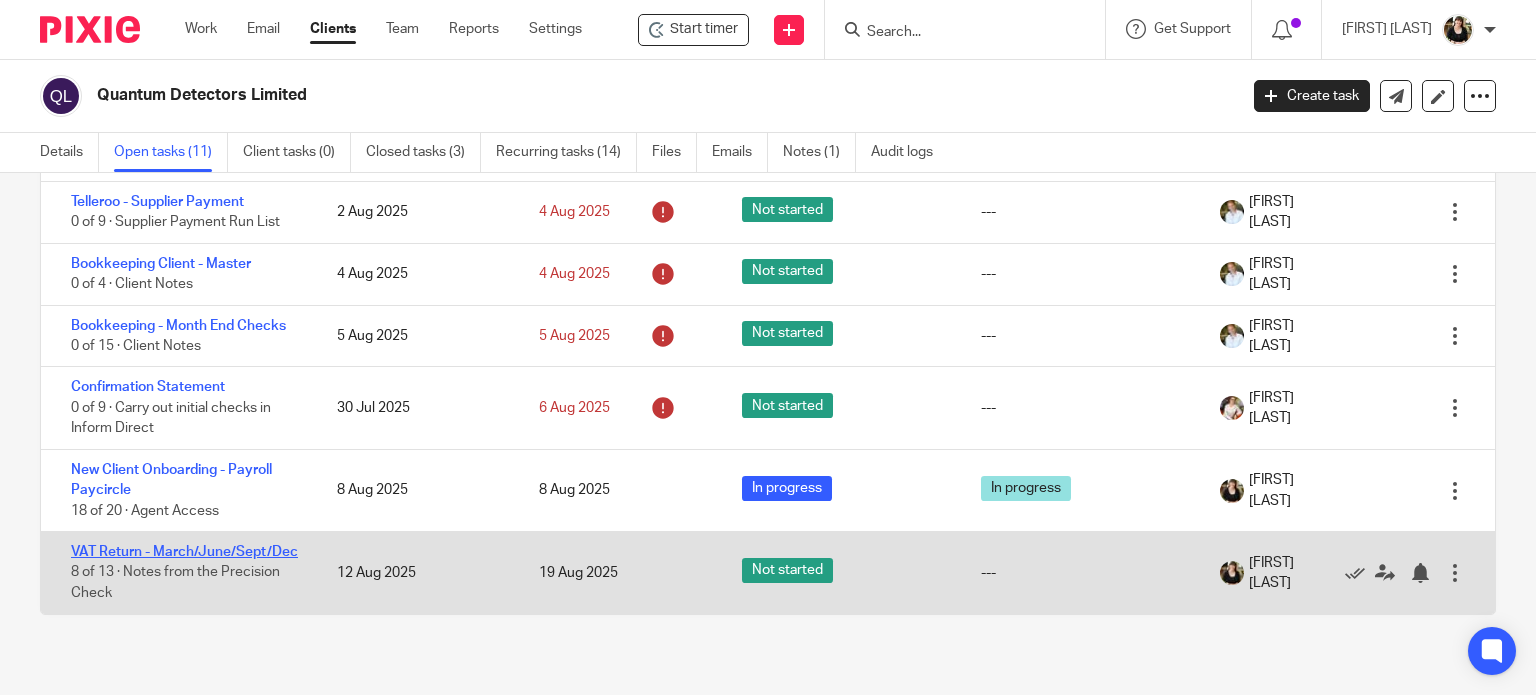click on "VAT Return - March/June/Sept/Dec" at bounding box center (184, 552) 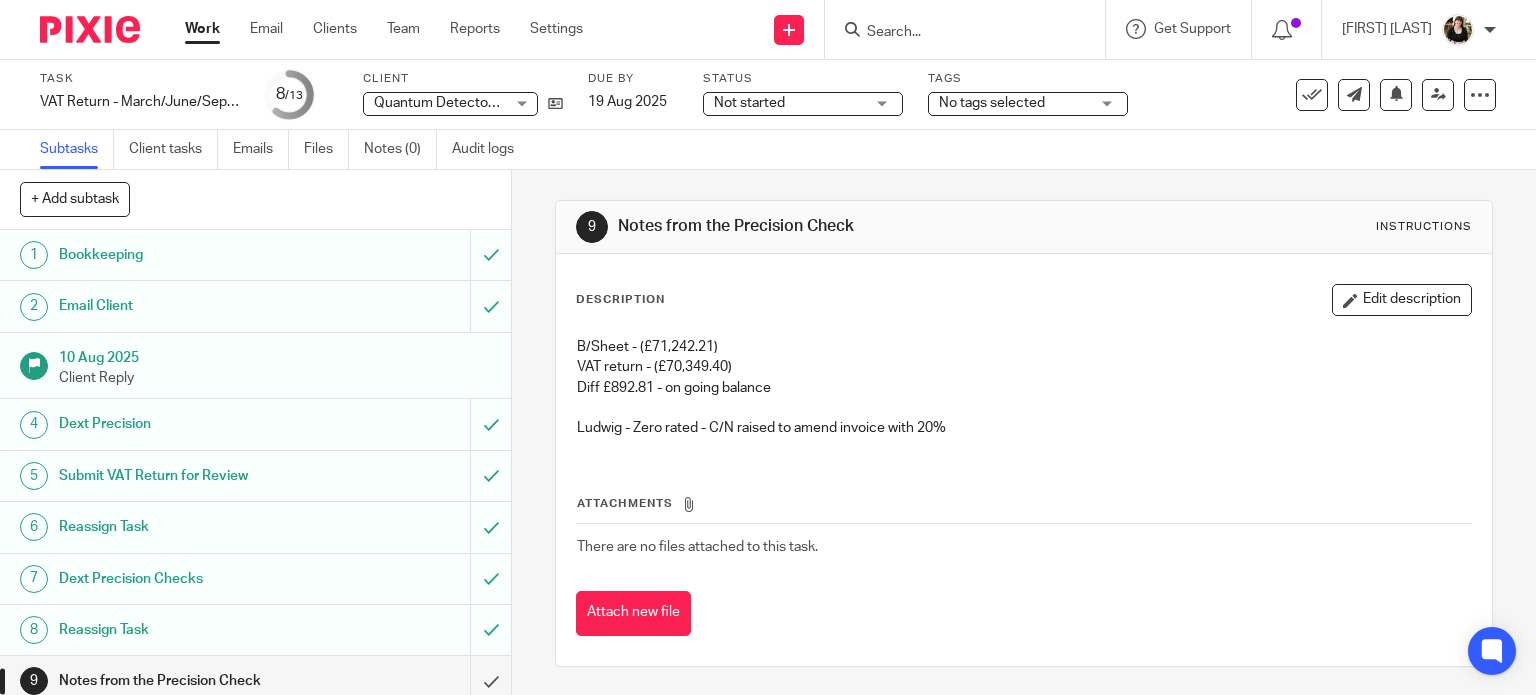 scroll, scrollTop: 0, scrollLeft: 0, axis: both 